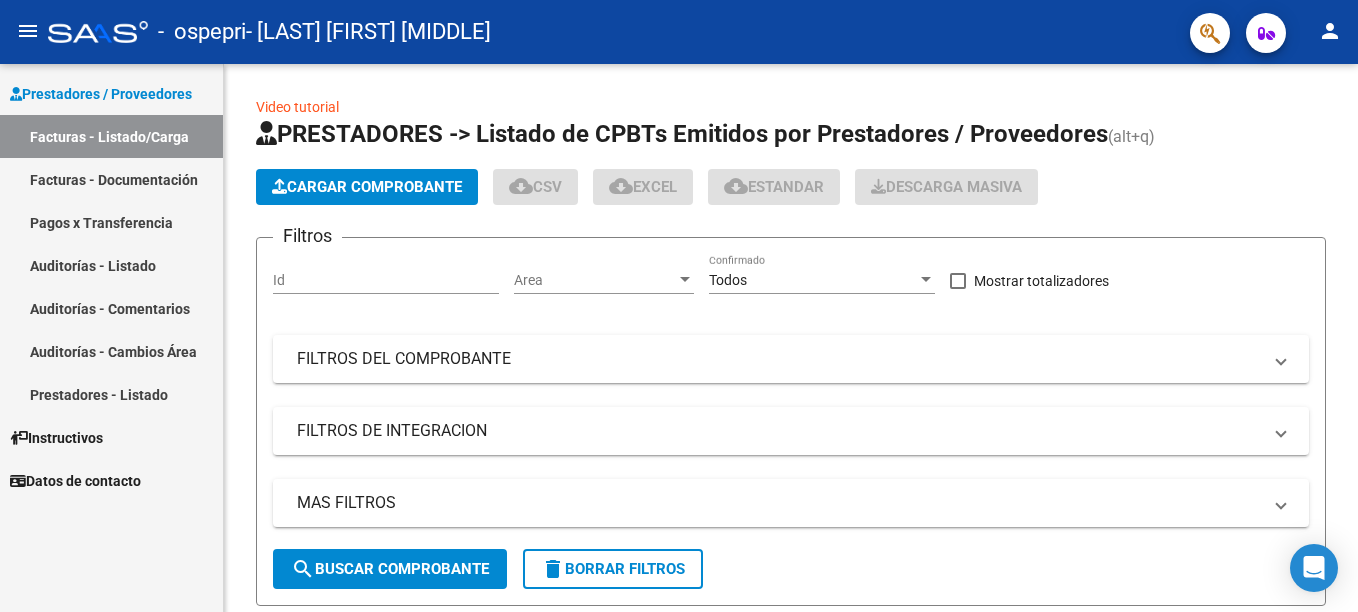 scroll, scrollTop: 0, scrollLeft: 0, axis: both 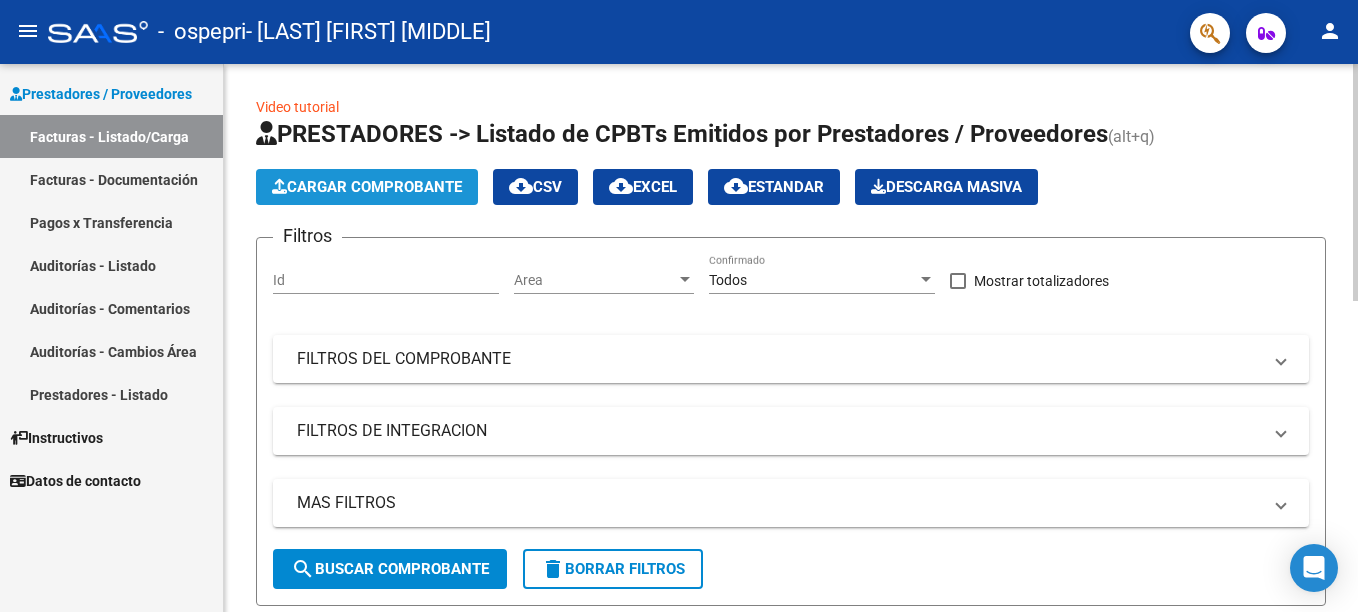 click on "Cargar Comprobante" 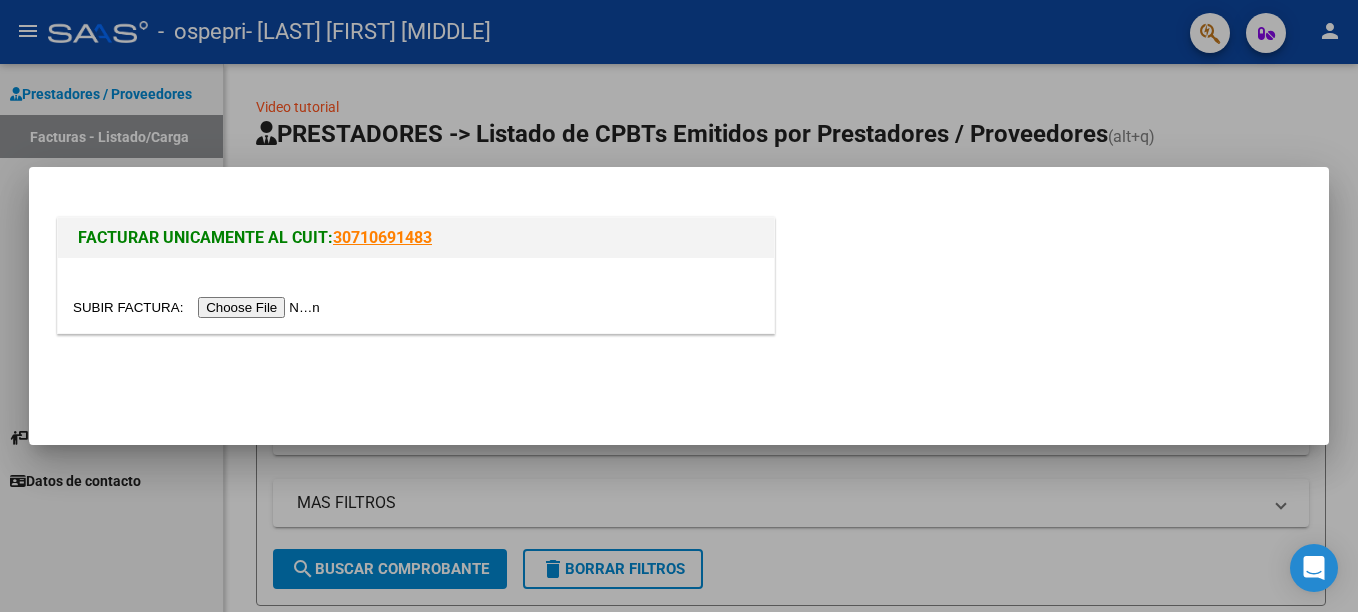 click at bounding box center (199, 307) 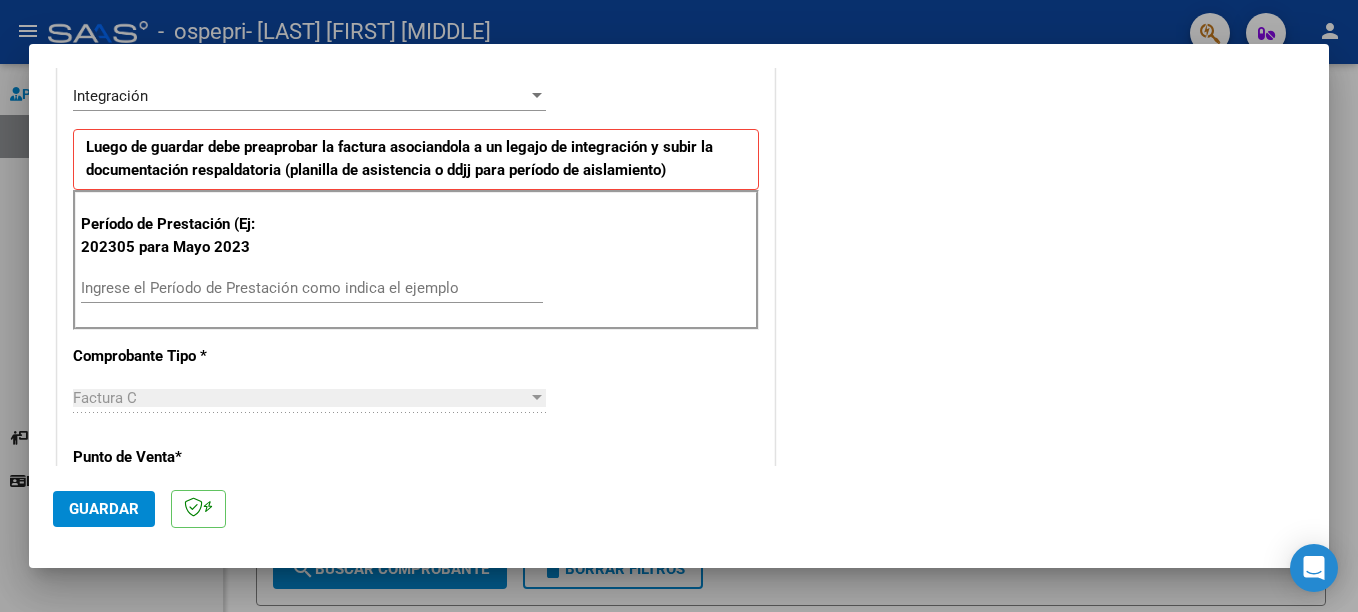 scroll, scrollTop: 469, scrollLeft: 0, axis: vertical 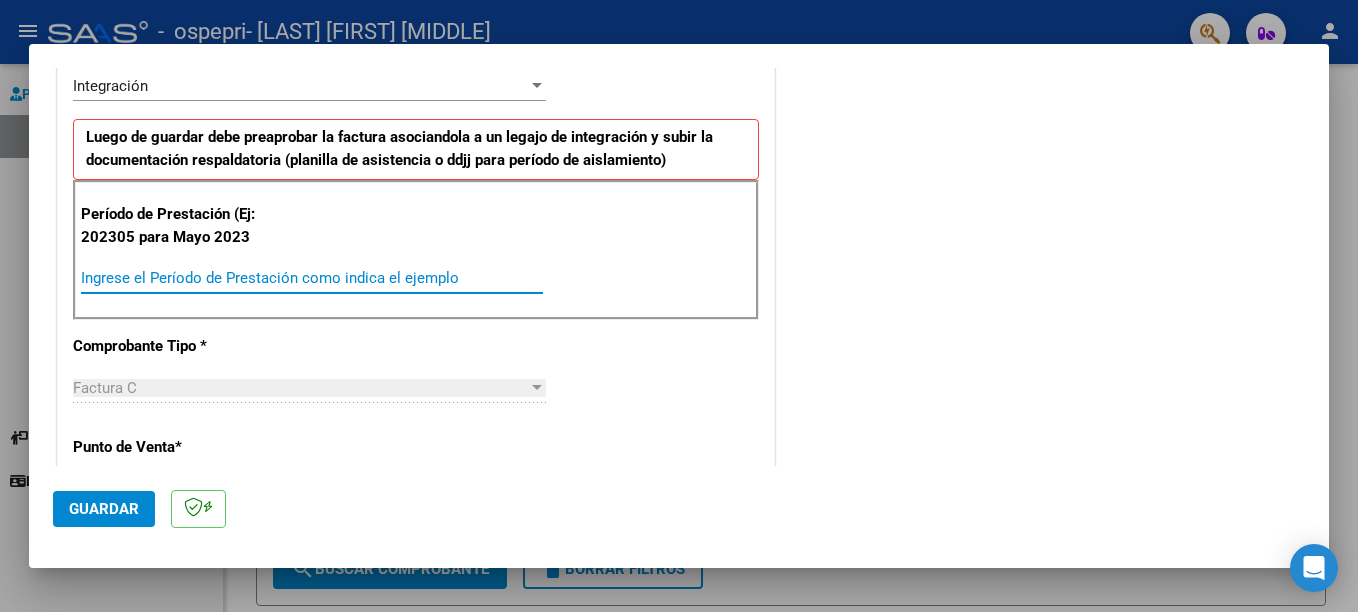 click on "Ingrese el Período de Prestación como indica el ejemplo" at bounding box center (312, 278) 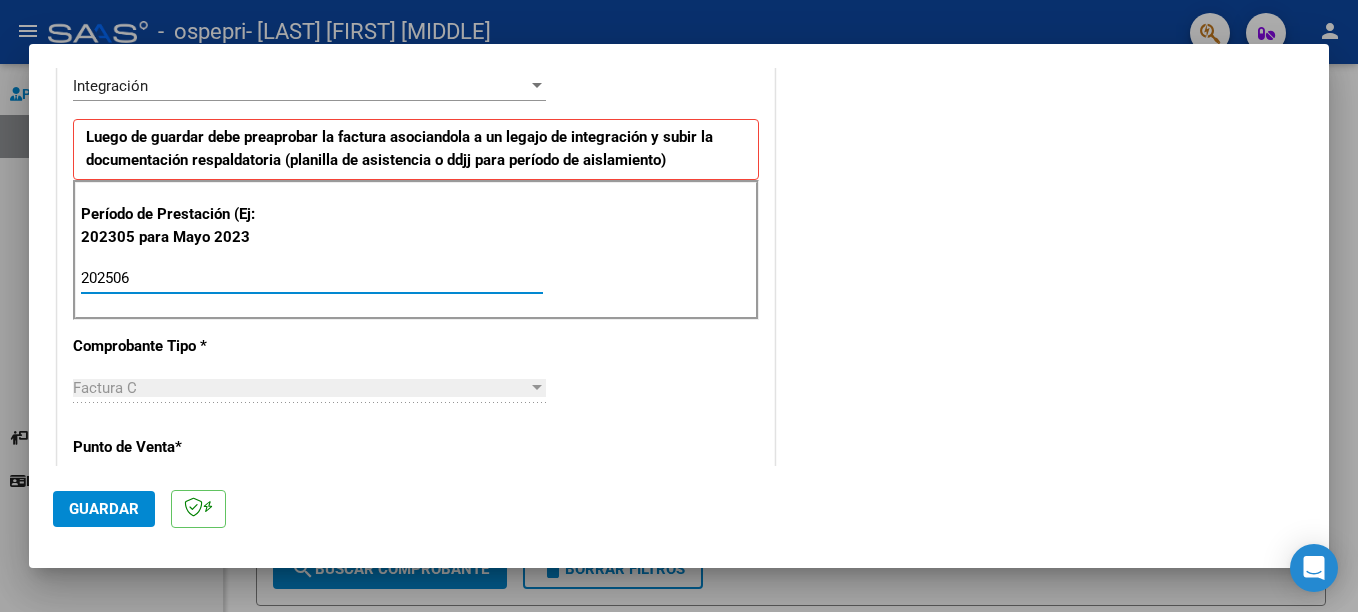 type on "202506" 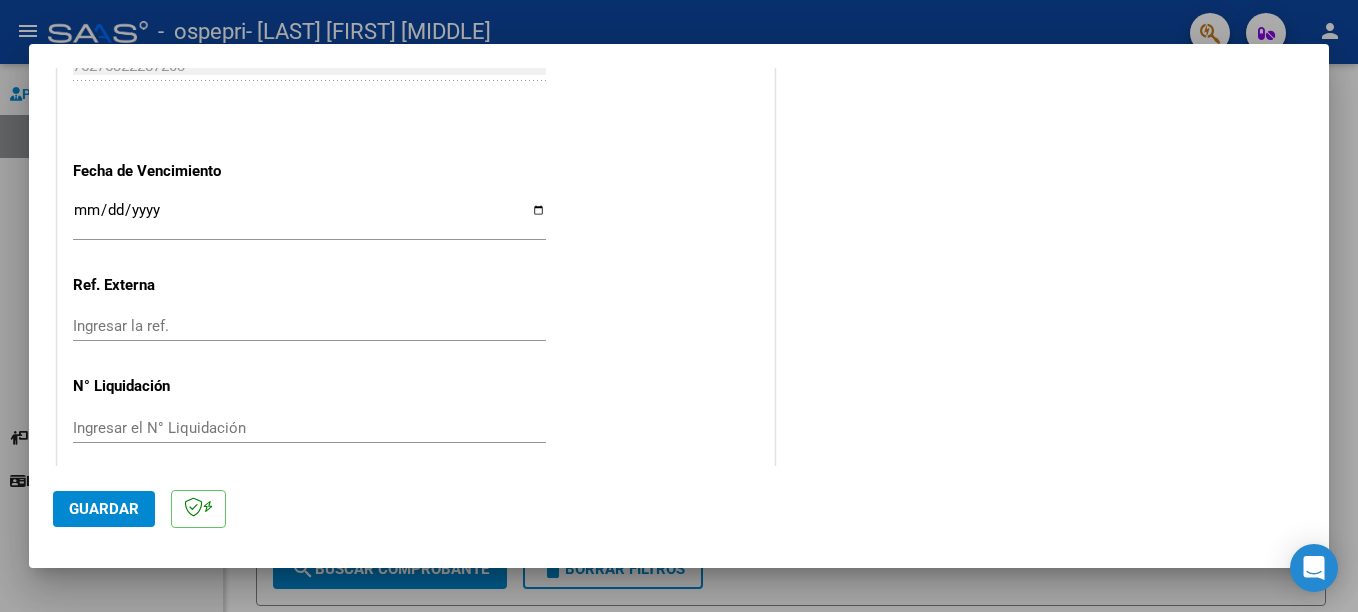scroll, scrollTop: 1324, scrollLeft: 0, axis: vertical 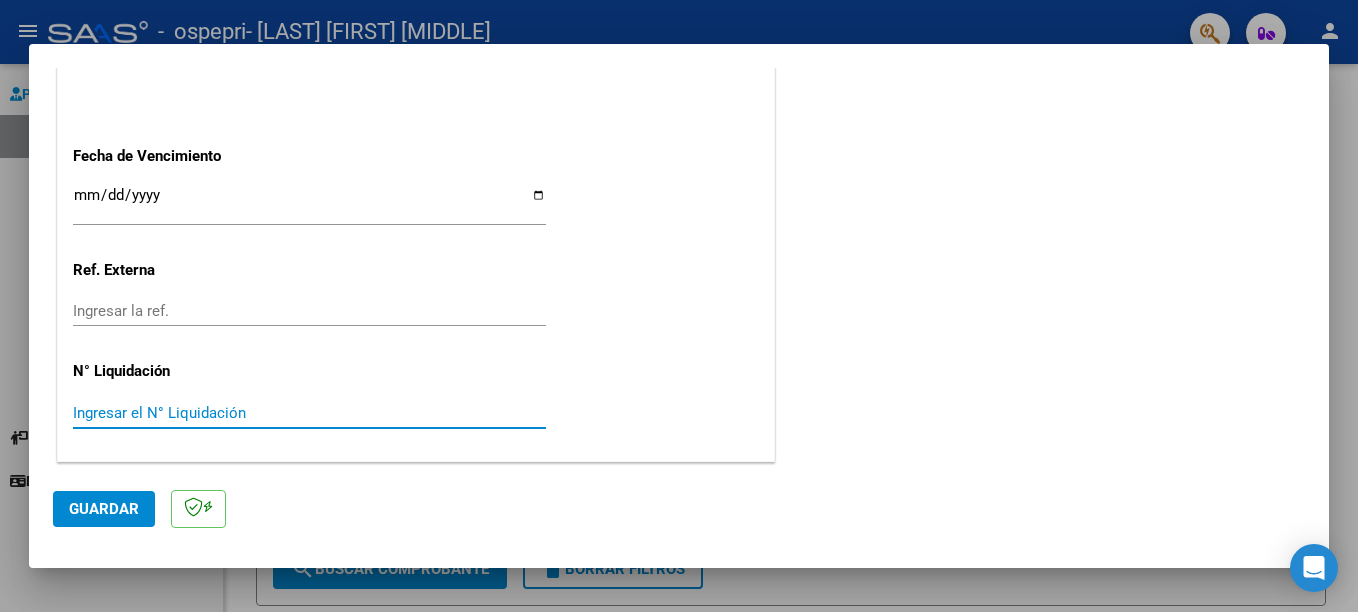 click on "Ingresar el N° Liquidación" at bounding box center [309, 413] 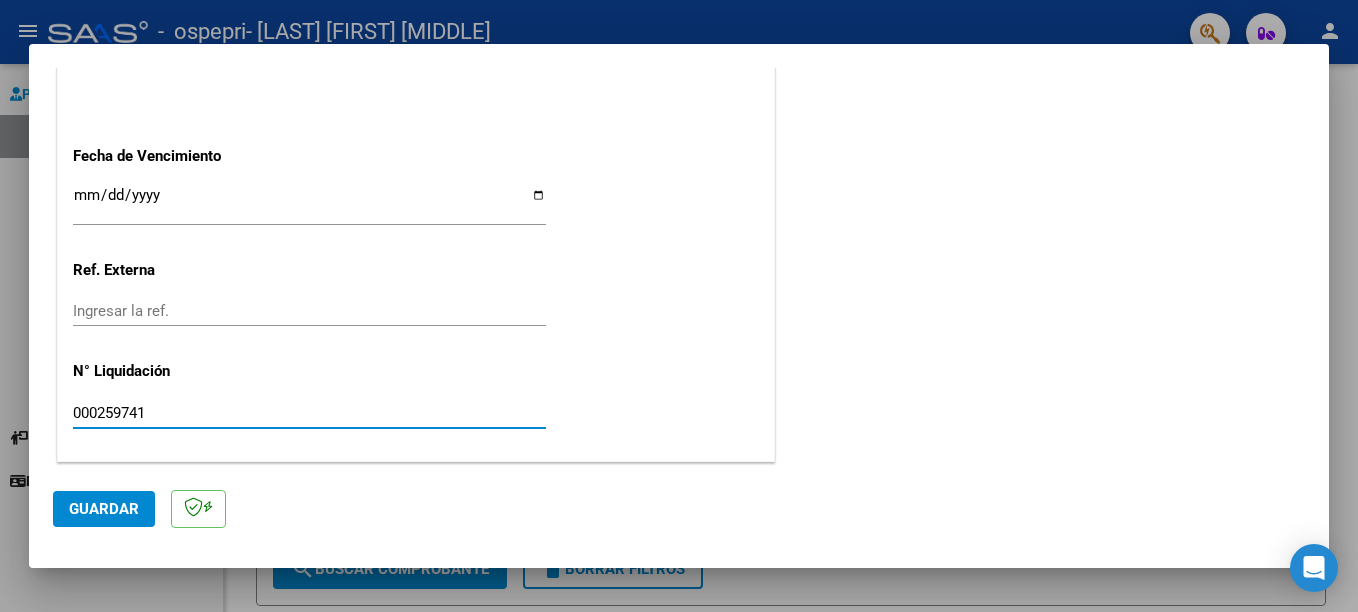 click on "000259741" at bounding box center [309, 413] 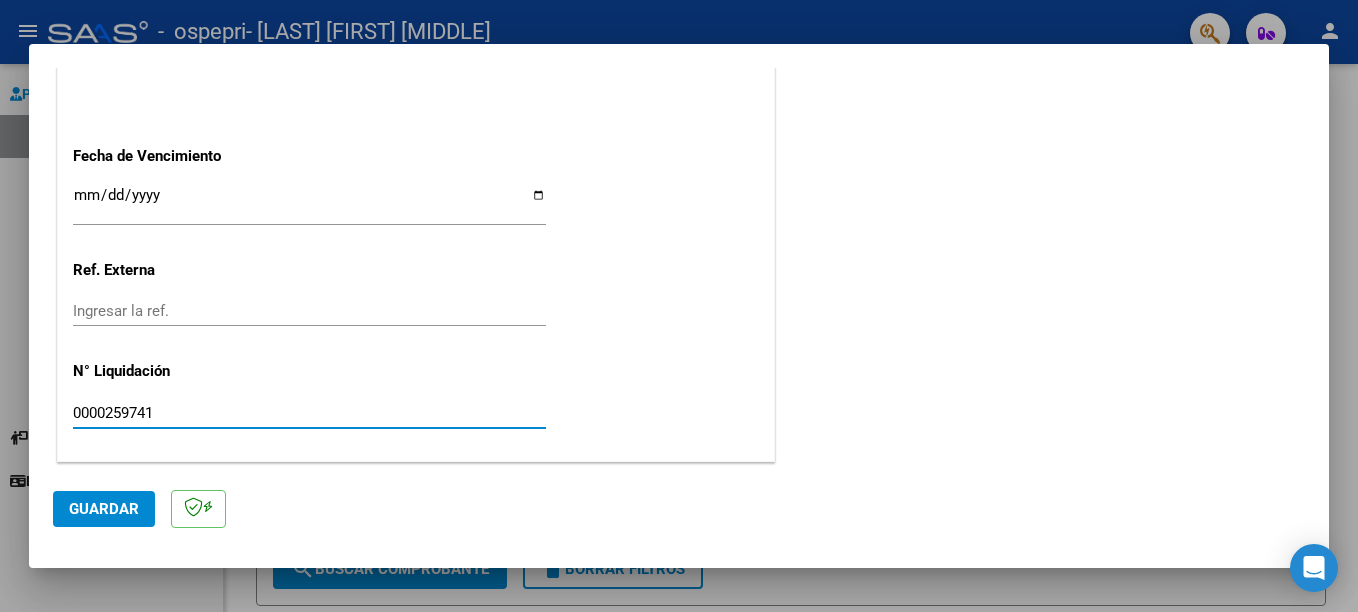 type on "0000259741" 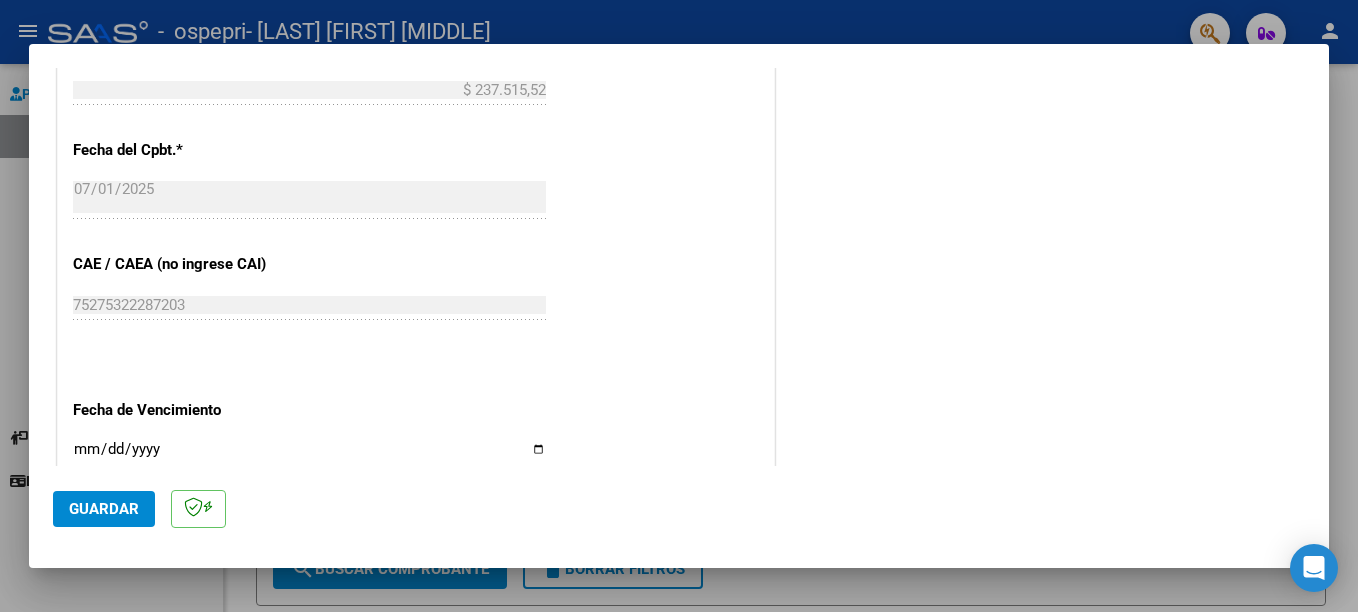 scroll, scrollTop: 1324, scrollLeft: 0, axis: vertical 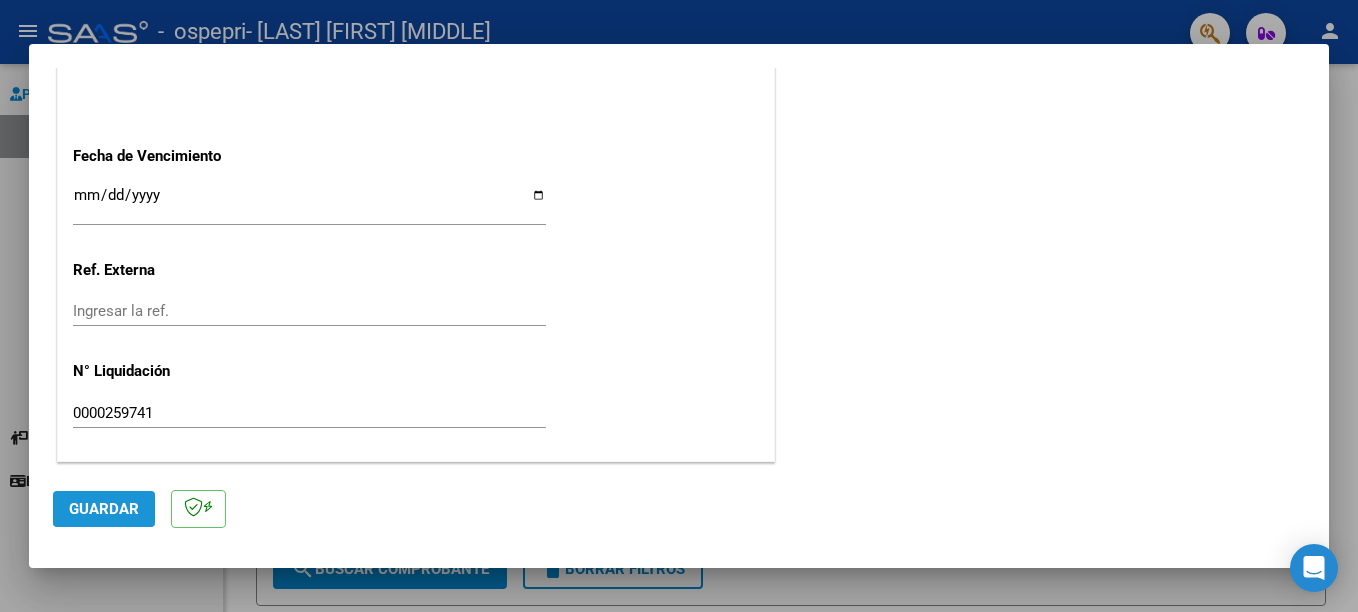 click on "Guardar" 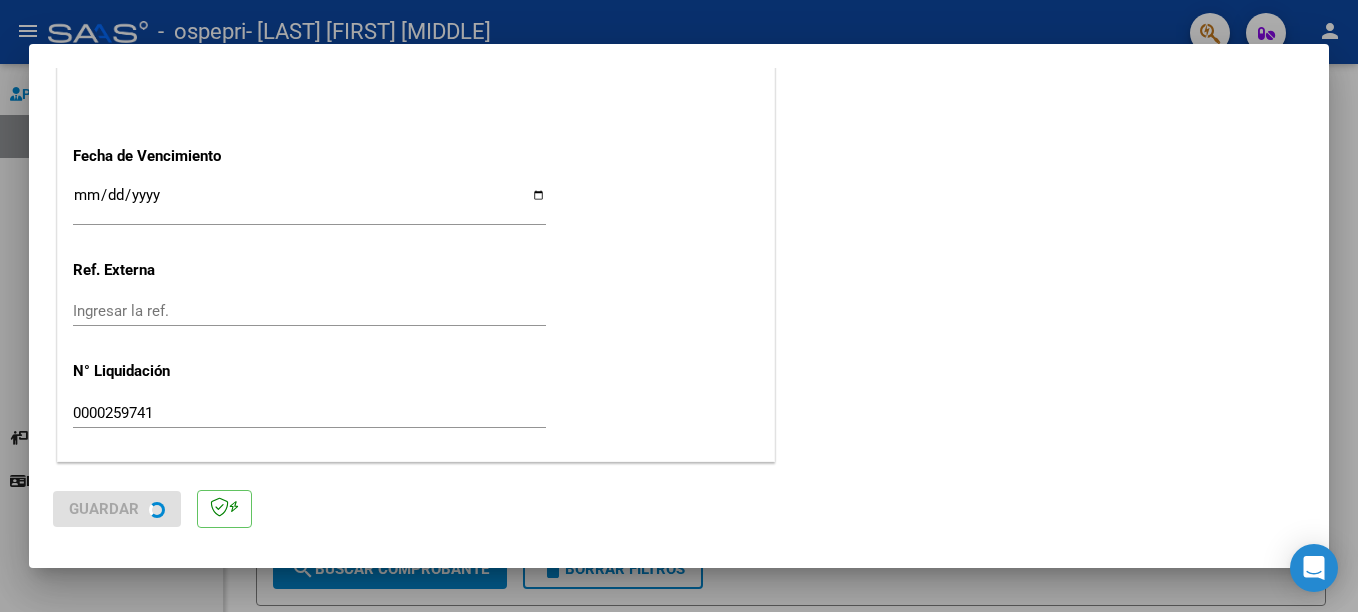 scroll, scrollTop: 0, scrollLeft: 0, axis: both 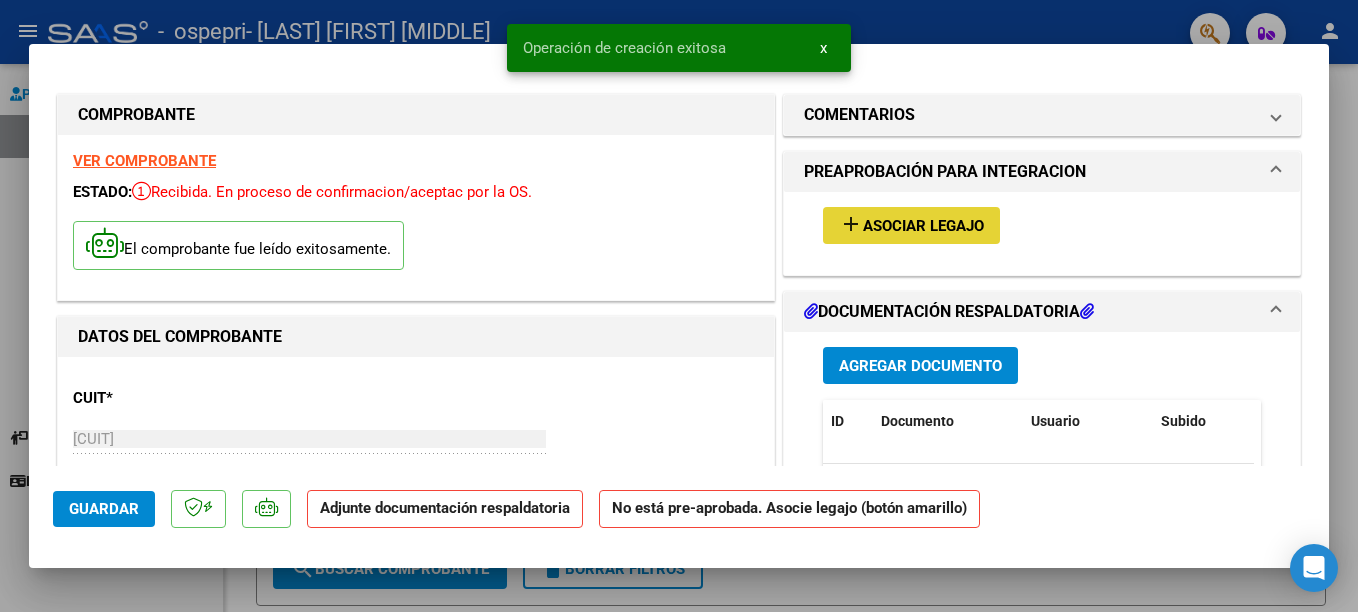 click on "Asociar Legajo" at bounding box center (923, 226) 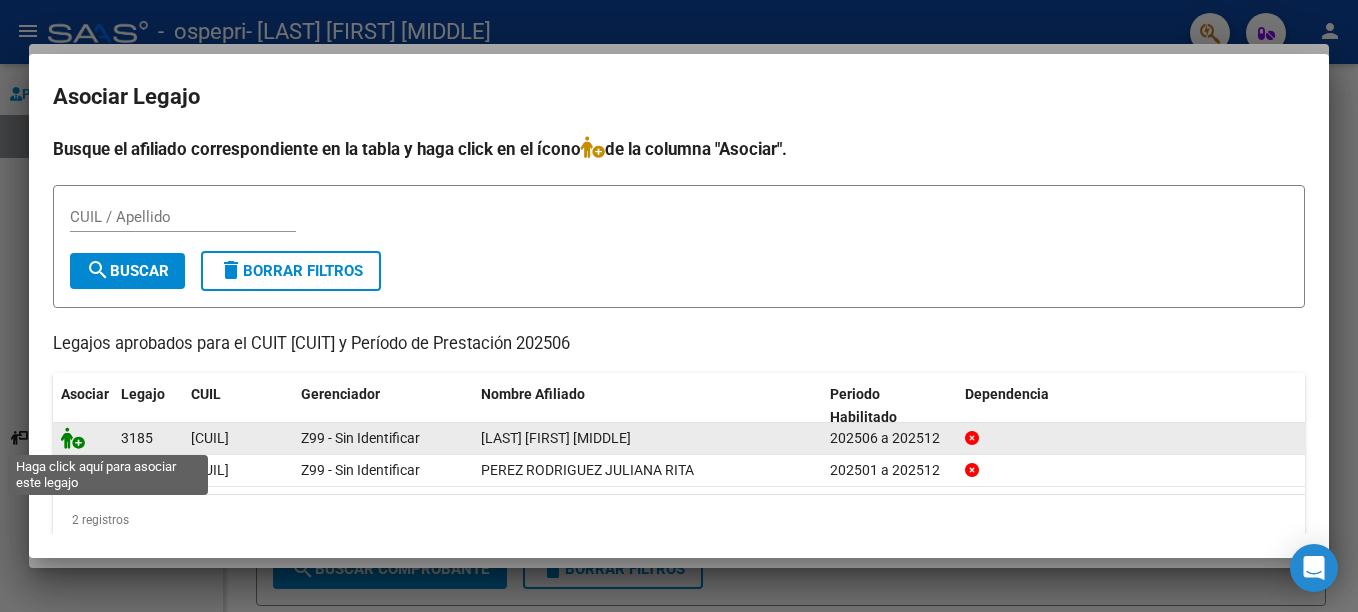 click 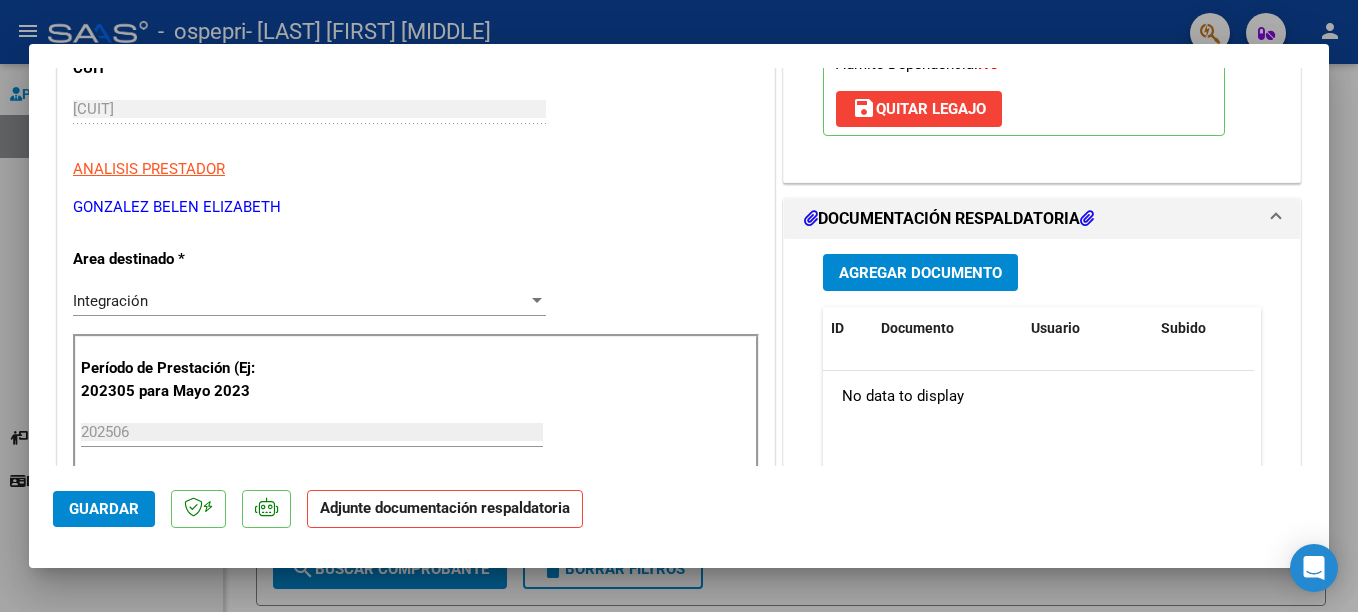 scroll, scrollTop: 345, scrollLeft: 0, axis: vertical 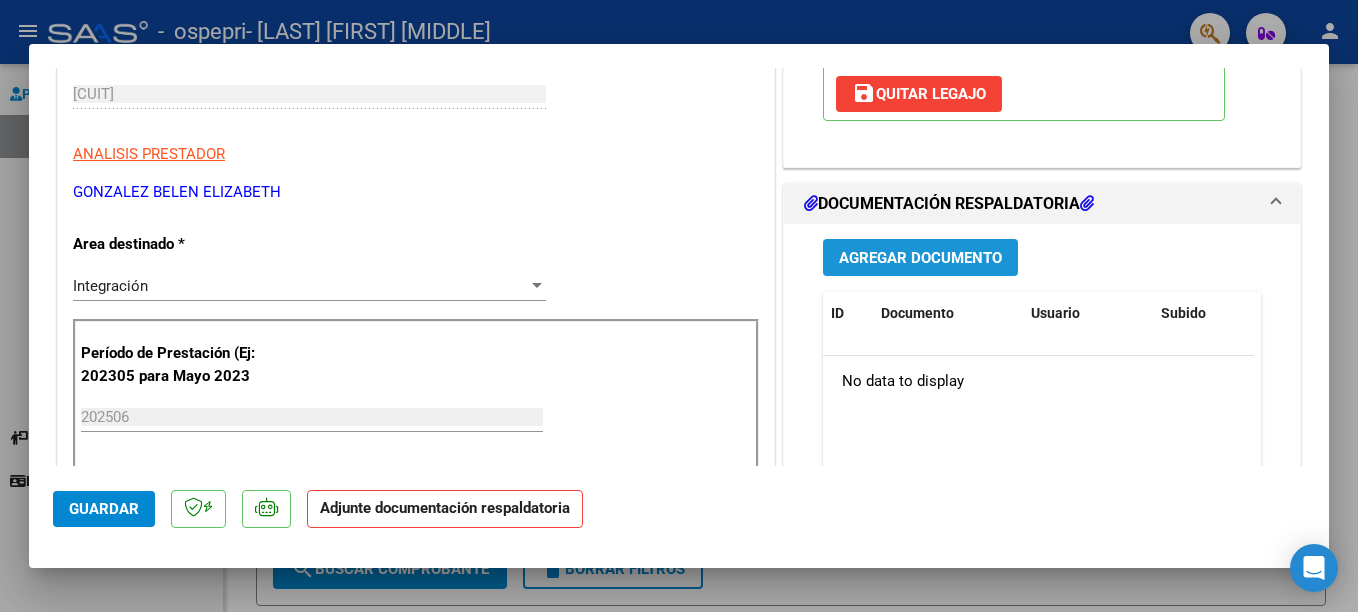 click on "Agregar Documento" at bounding box center (920, 258) 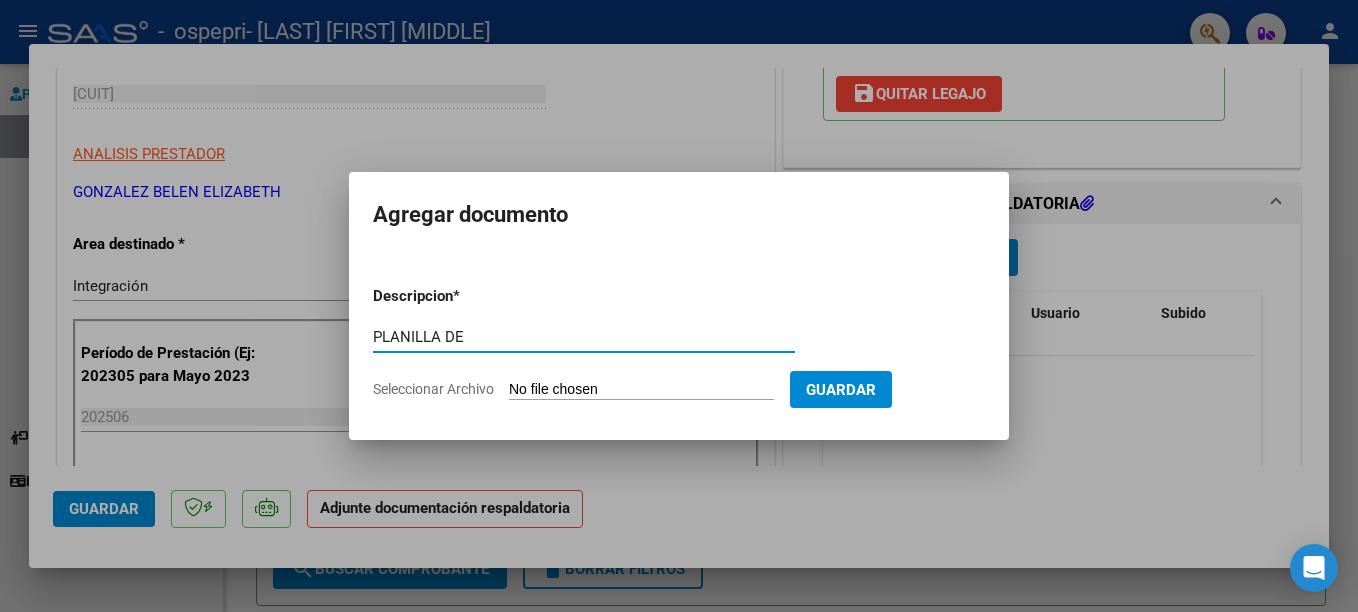 type on "PLANILLA DE ASISTENCIA" 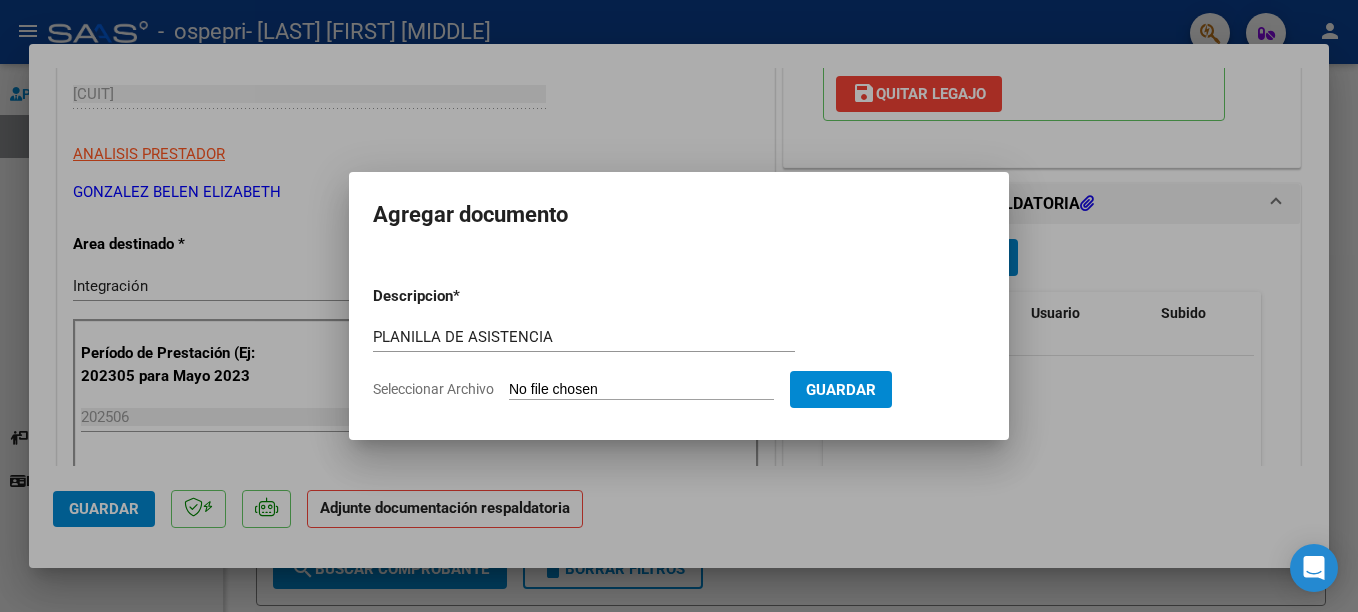 click on "Seleccionar Archivo" 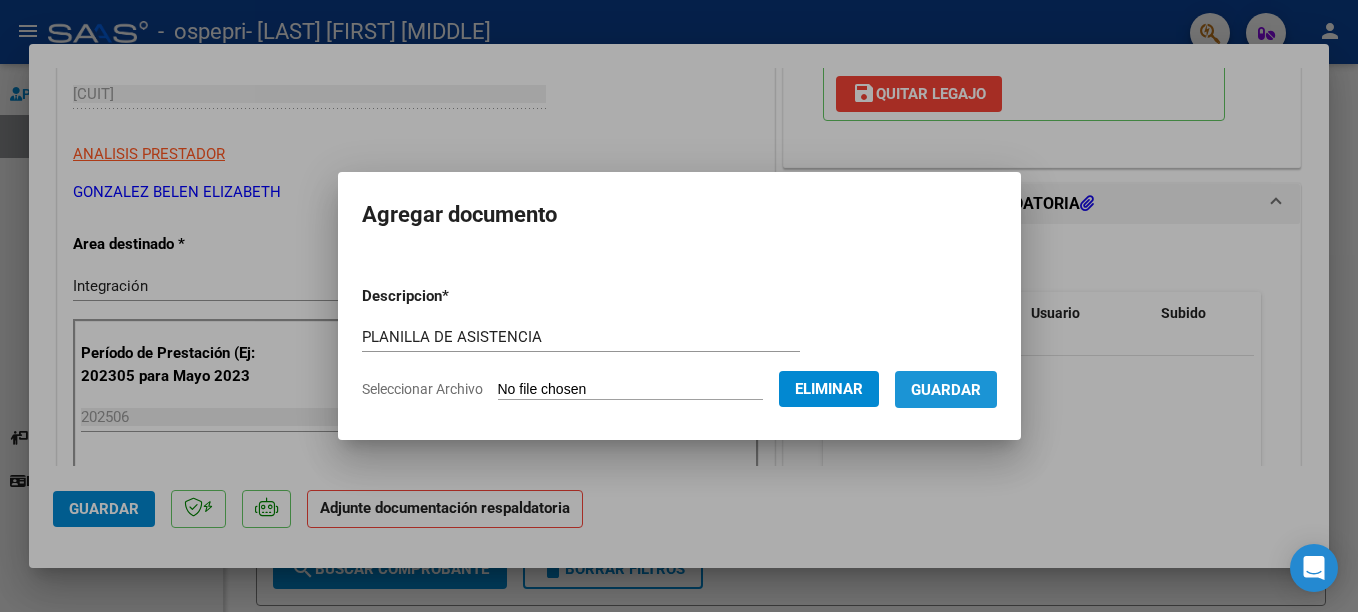 click on "Guardar" at bounding box center (946, 389) 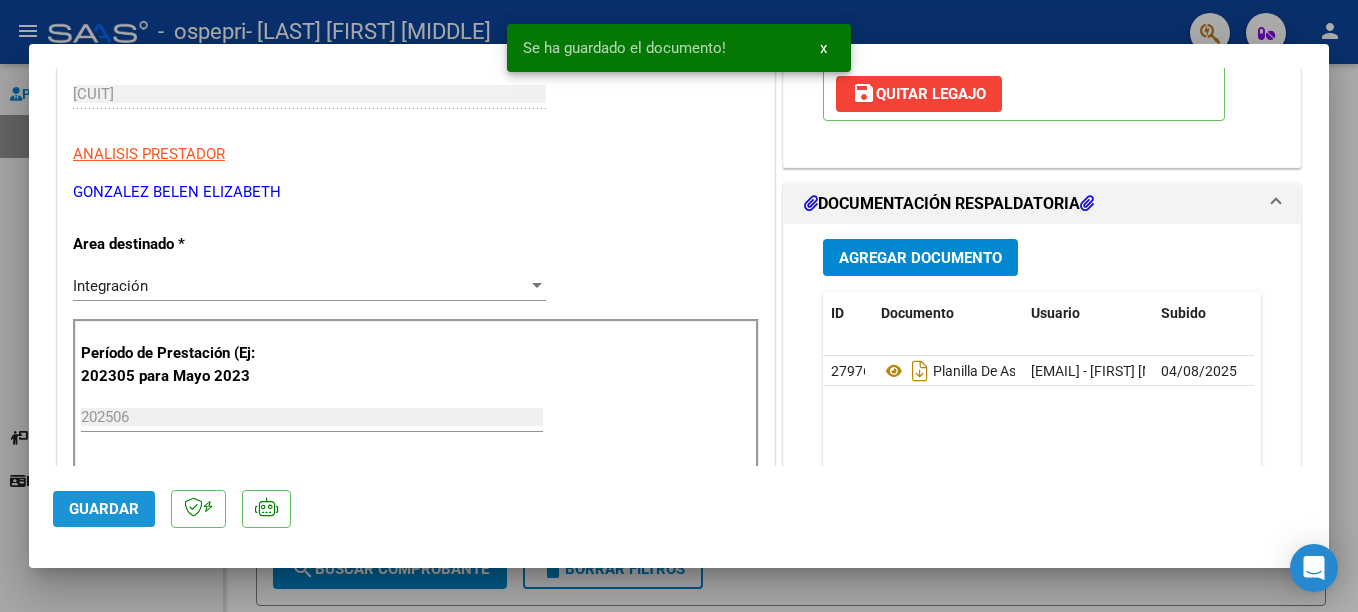click on "Guardar" 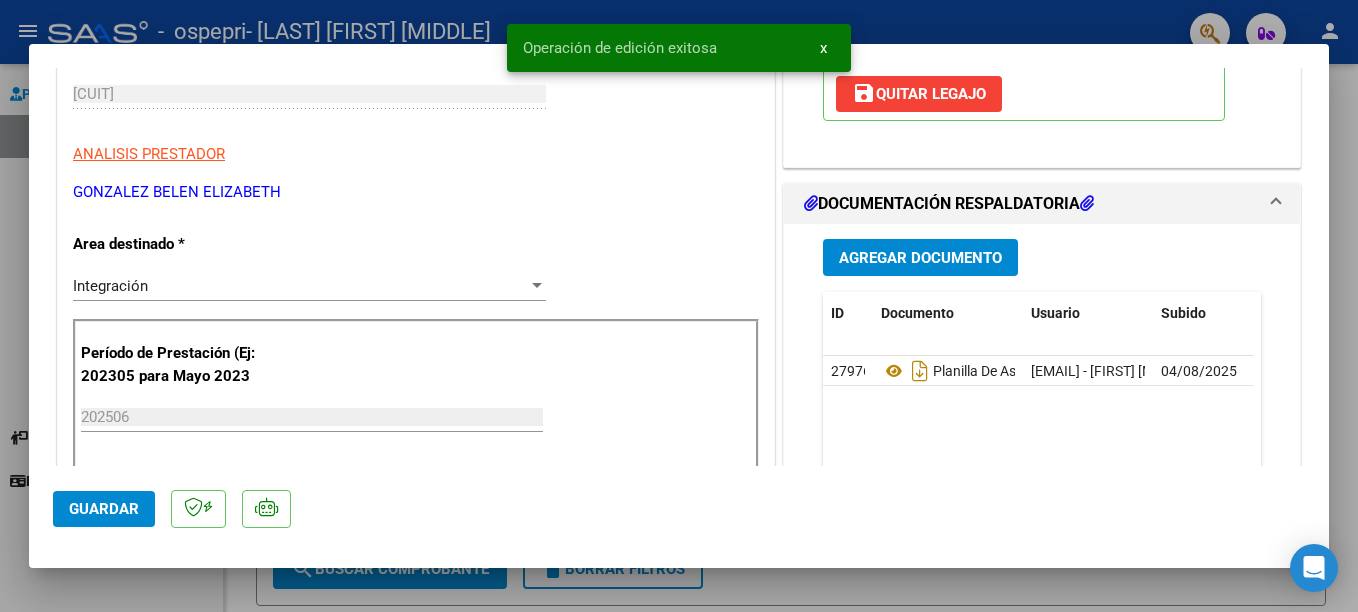 click at bounding box center [679, 306] 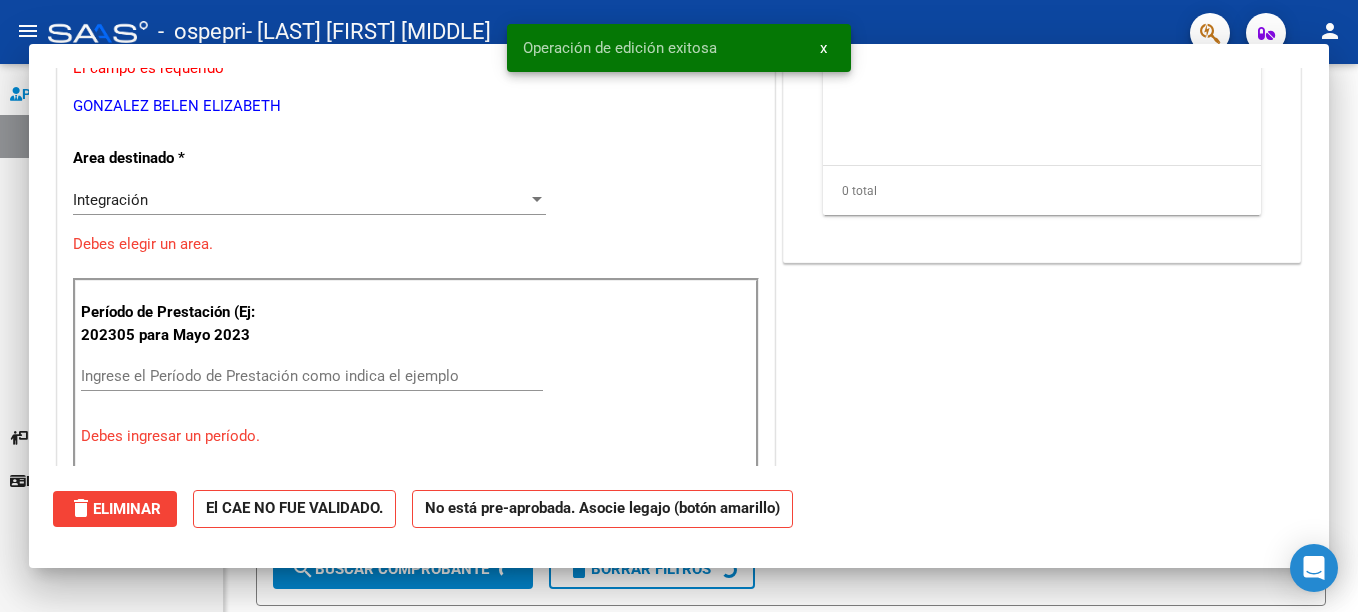 scroll, scrollTop: 0, scrollLeft: 0, axis: both 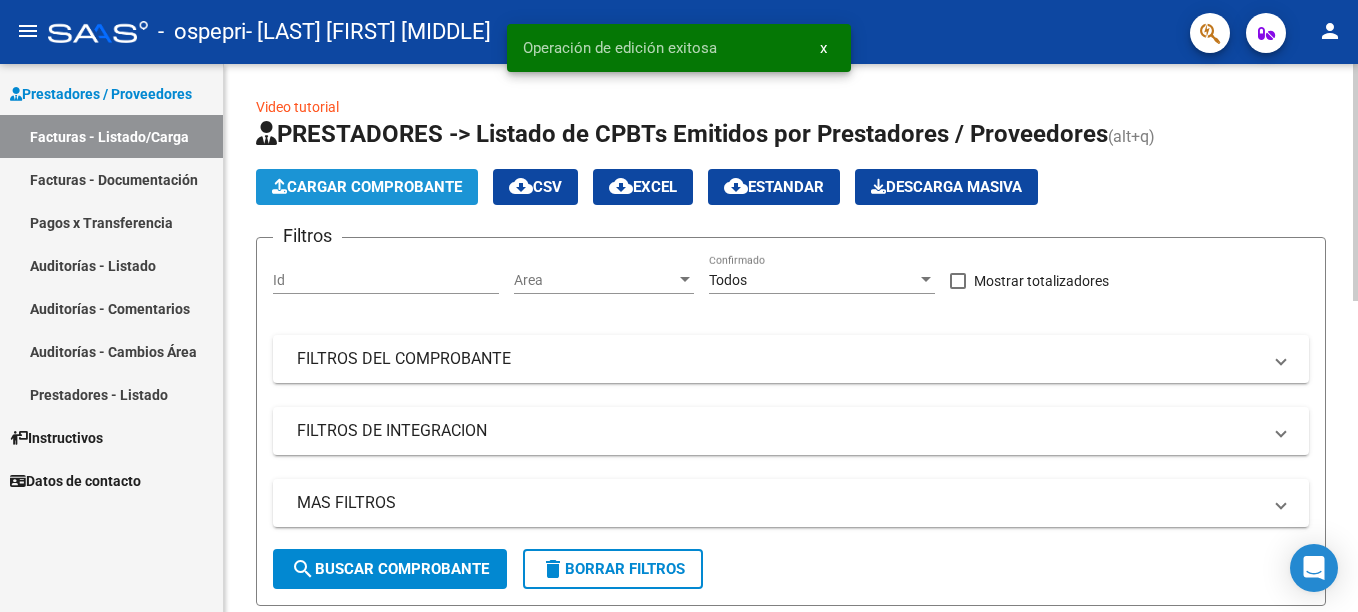 click on "Cargar Comprobante" 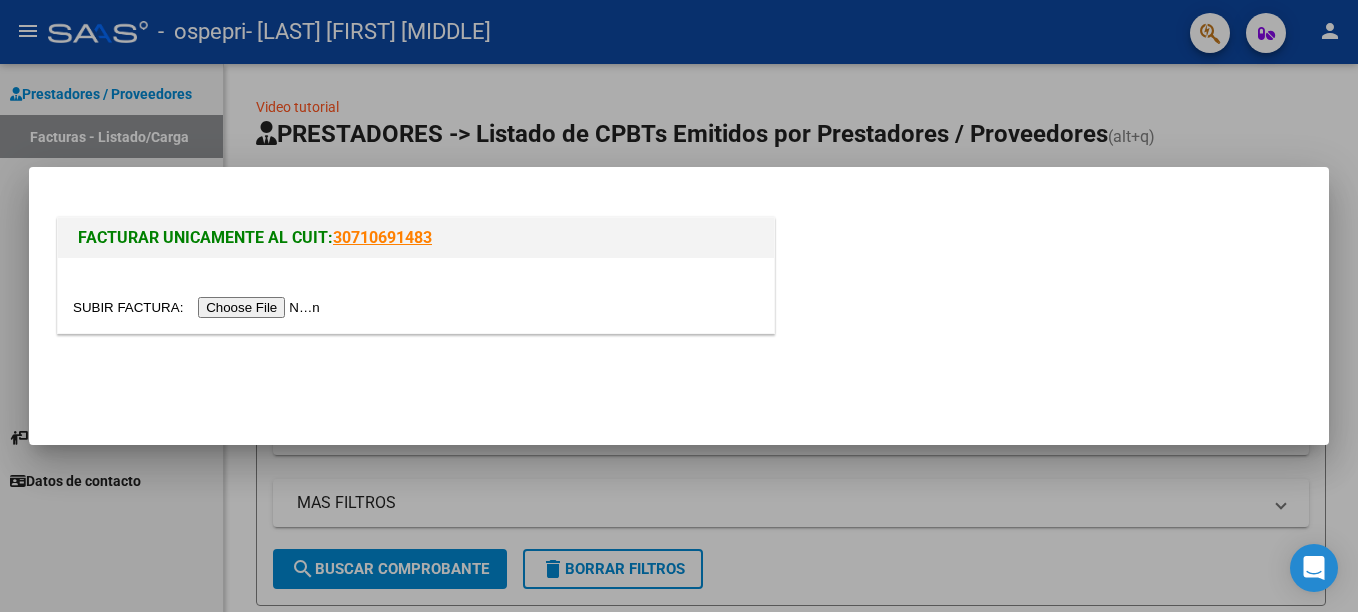 click at bounding box center (199, 307) 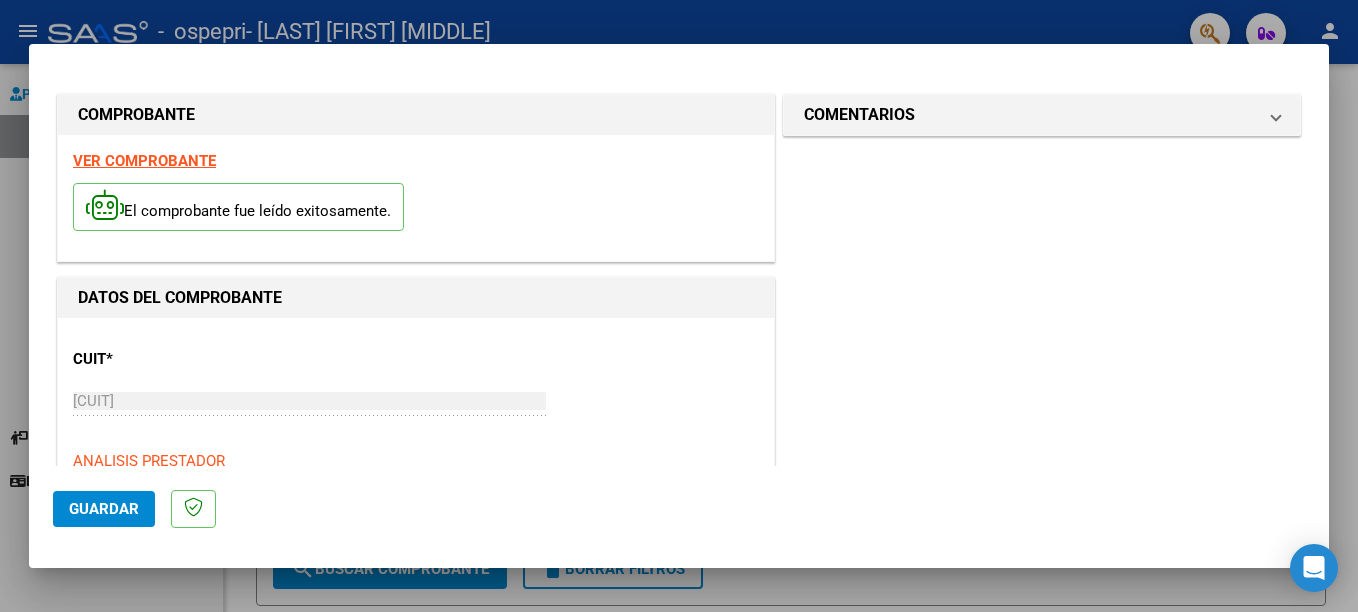 click on "CUIT  *   [CUIT] Ingresar CUIT  ANALISIS PRESTADOR" at bounding box center (416, 402) 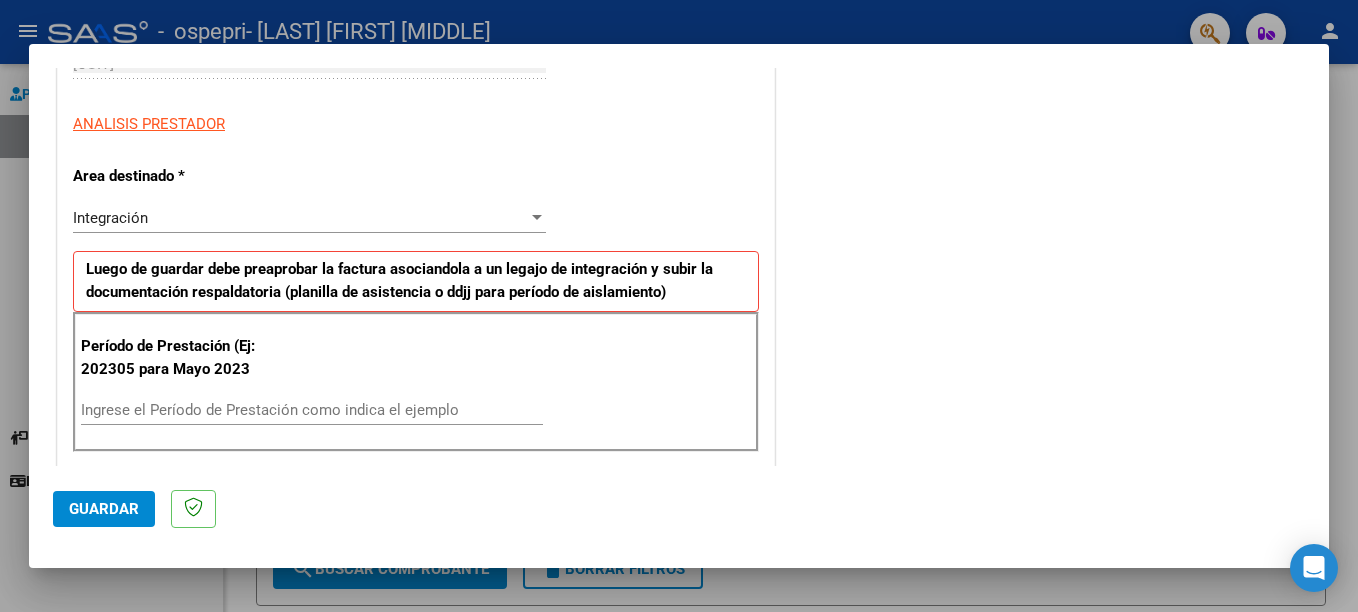 scroll, scrollTop: 391, scrollLeft: 0, axis: vertical 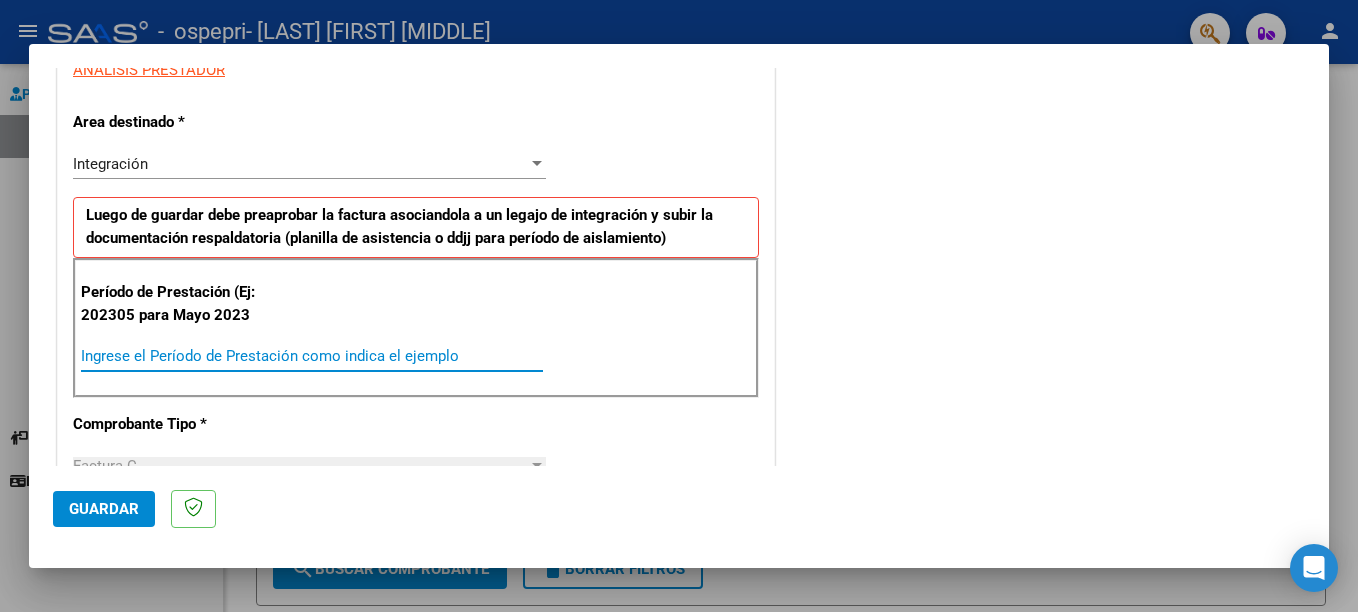click on "Ingrese el Período de Prestación como indica el ejemplo" at bounding box center (312, 356) 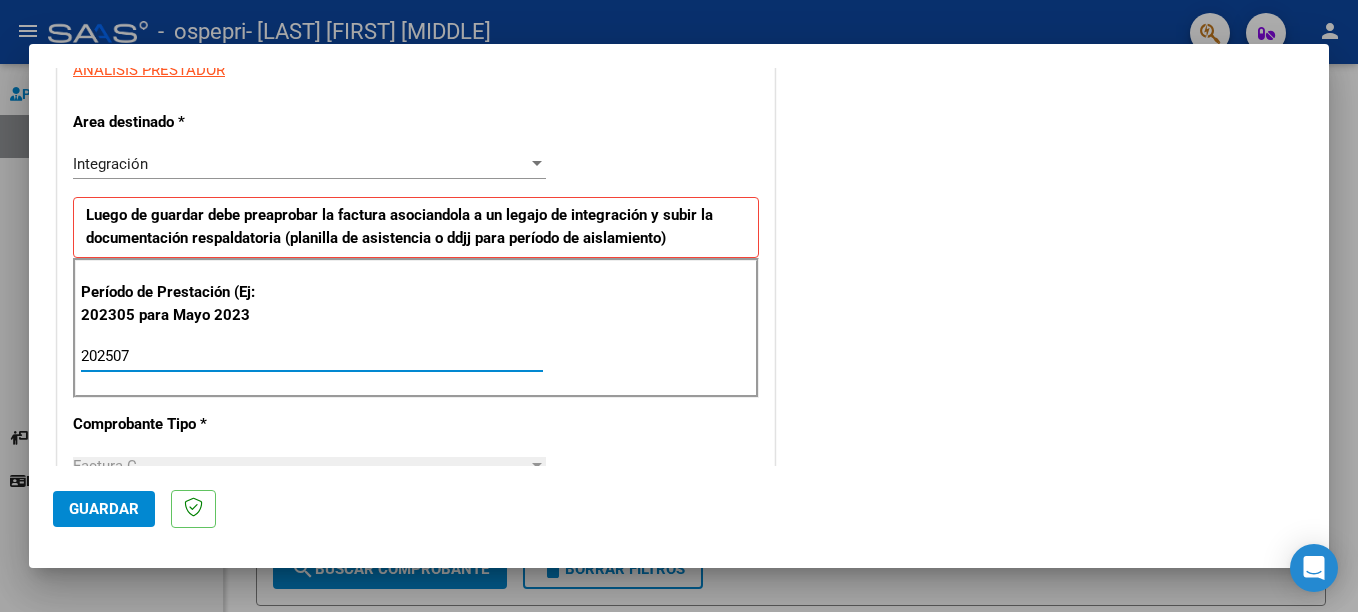 type on "202507" 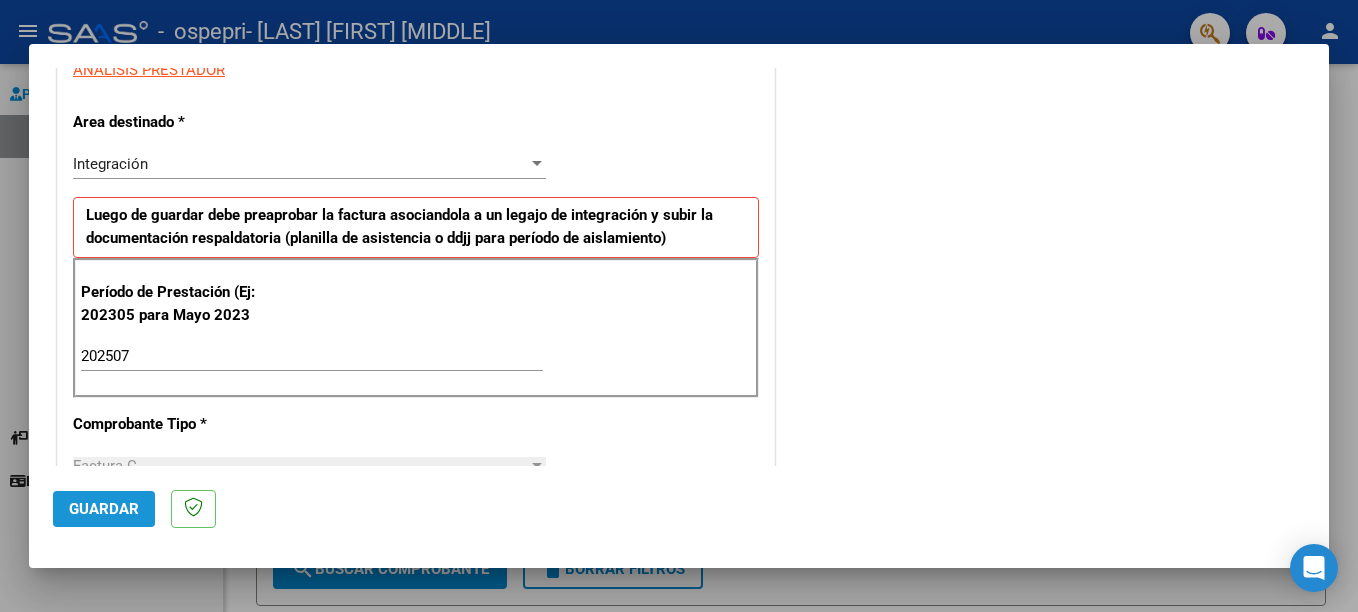 click on "Guardar" 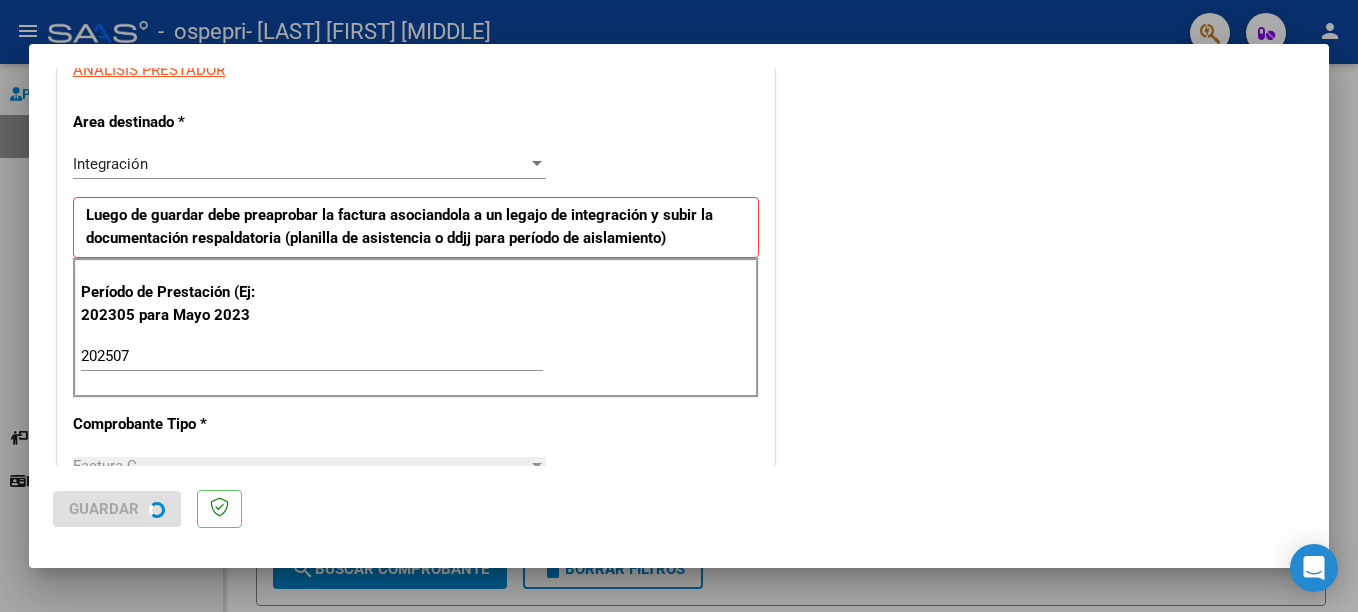scroll, scrollTop: 0, scrollLeft: 0, axis: both 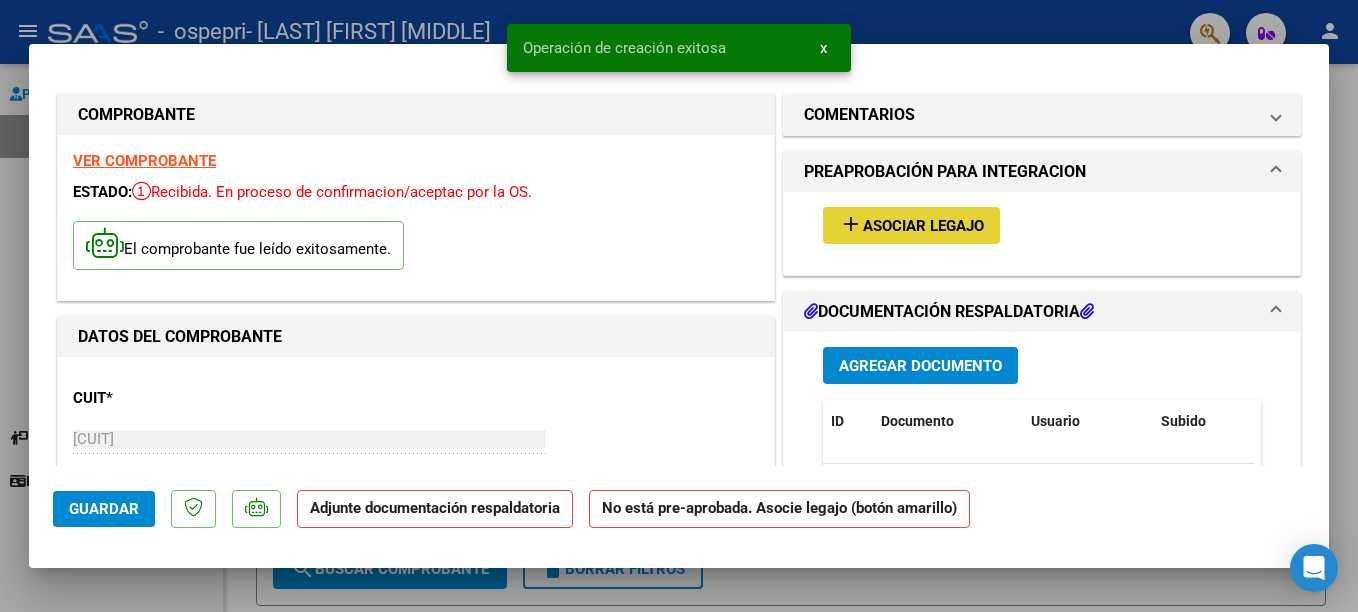 click on "add Asociar Legajo" at bounding box center [911, 225] 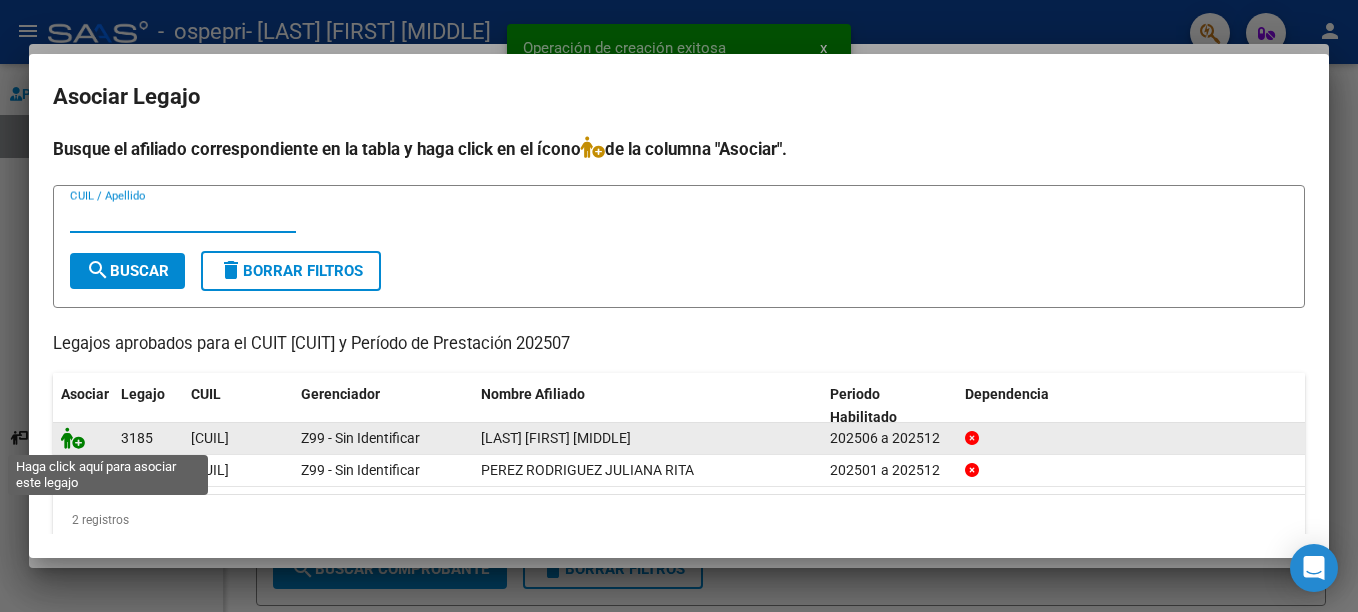 click 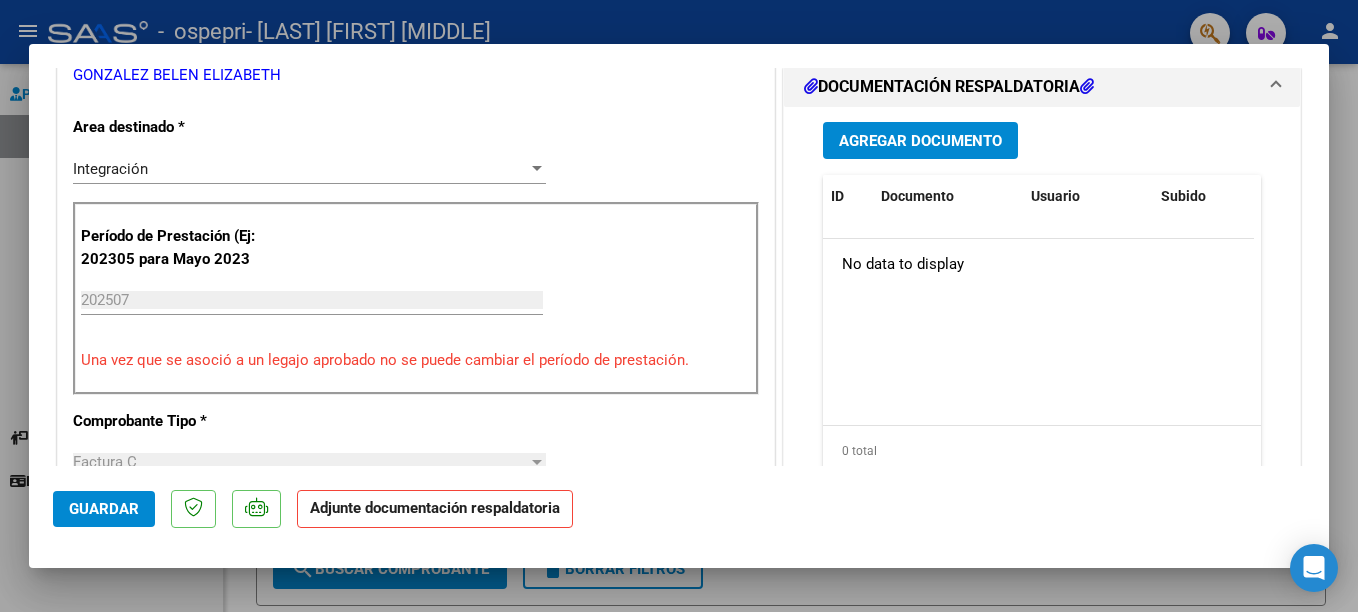 scroll, scrollTop: 488, scrollLeft: 0, axis: vertical 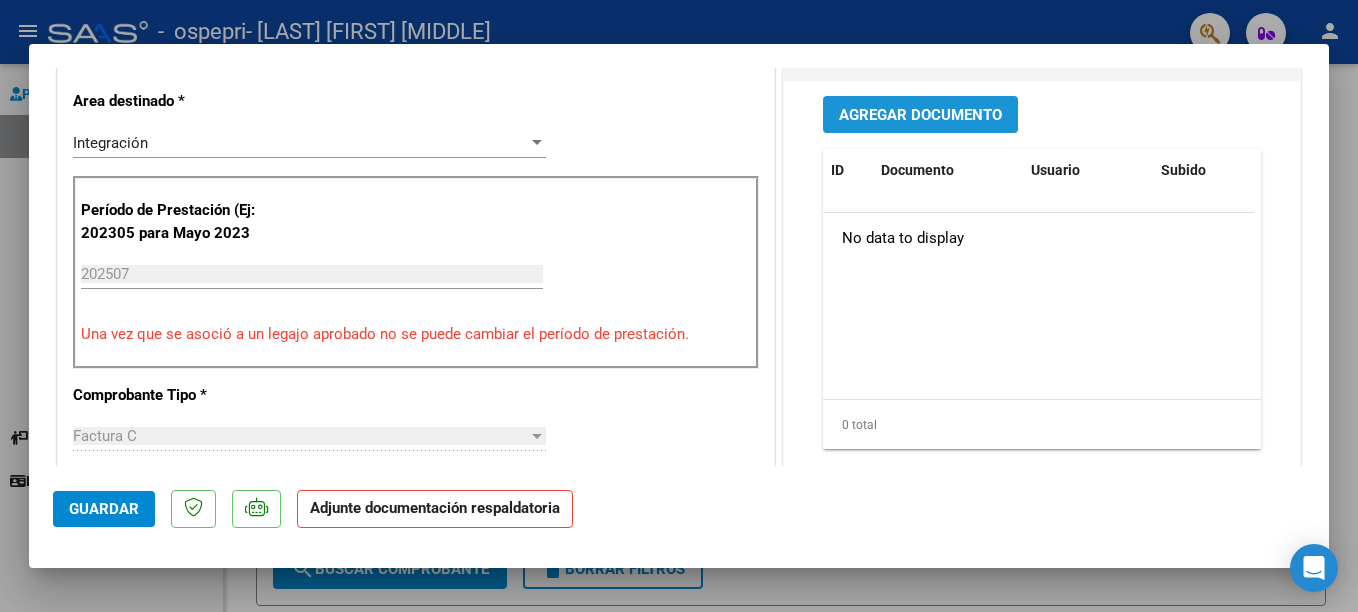 click on "Agregar Documento" at bounding box center (920, 115) 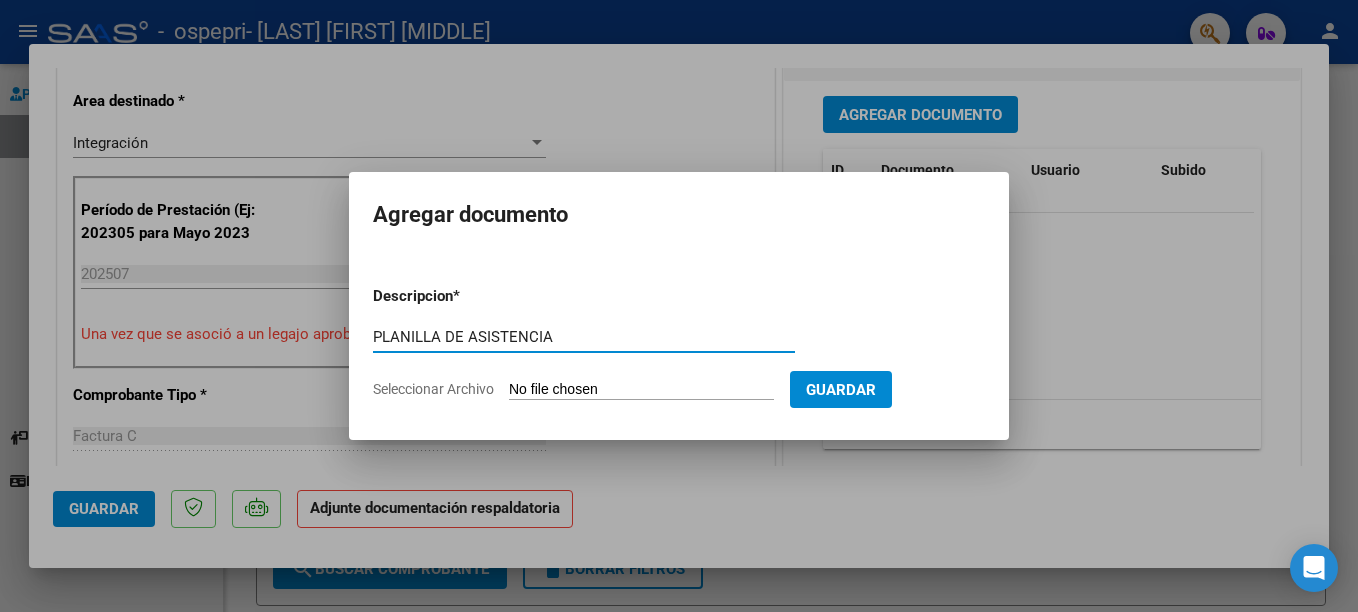 type on "PLANILLA DE ASISTENCIA" 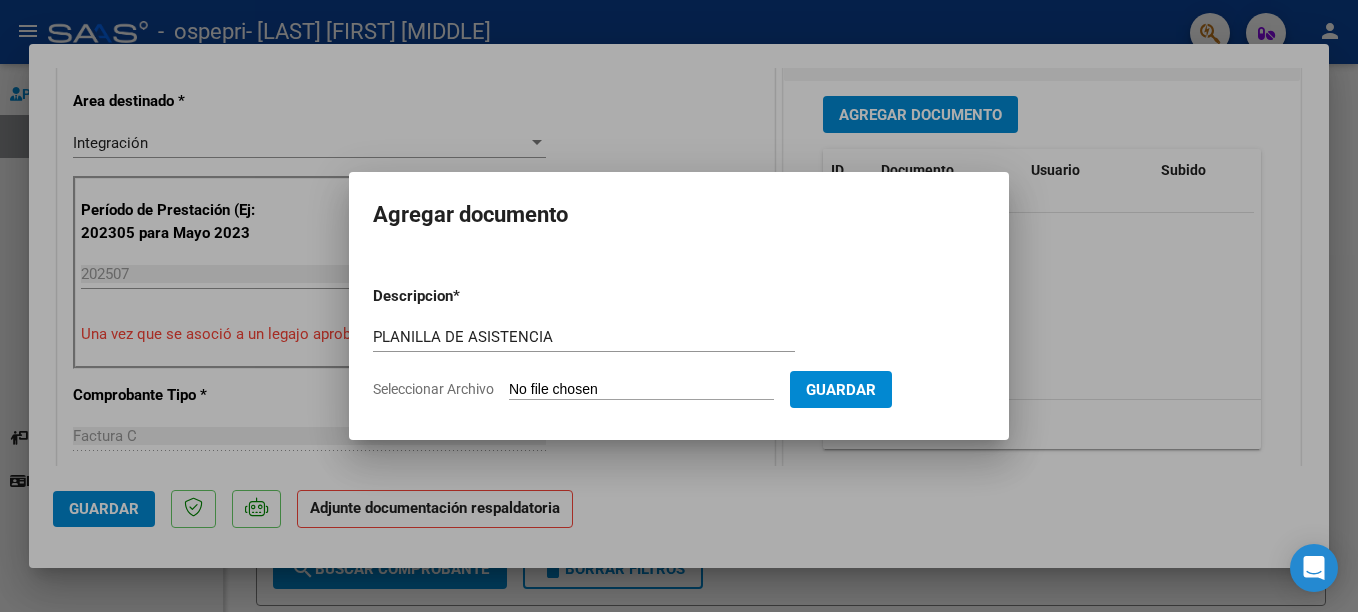click on "Seleccionar Archivo" 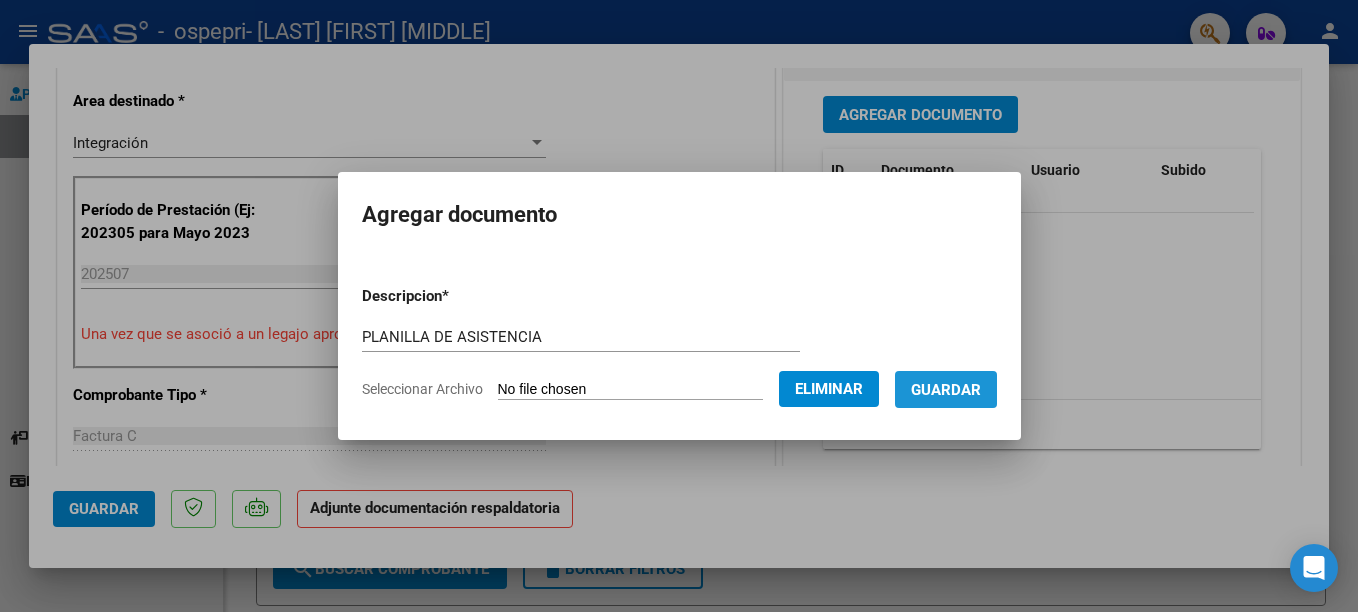 click on "Guardar" at bounding box center (946, 390) 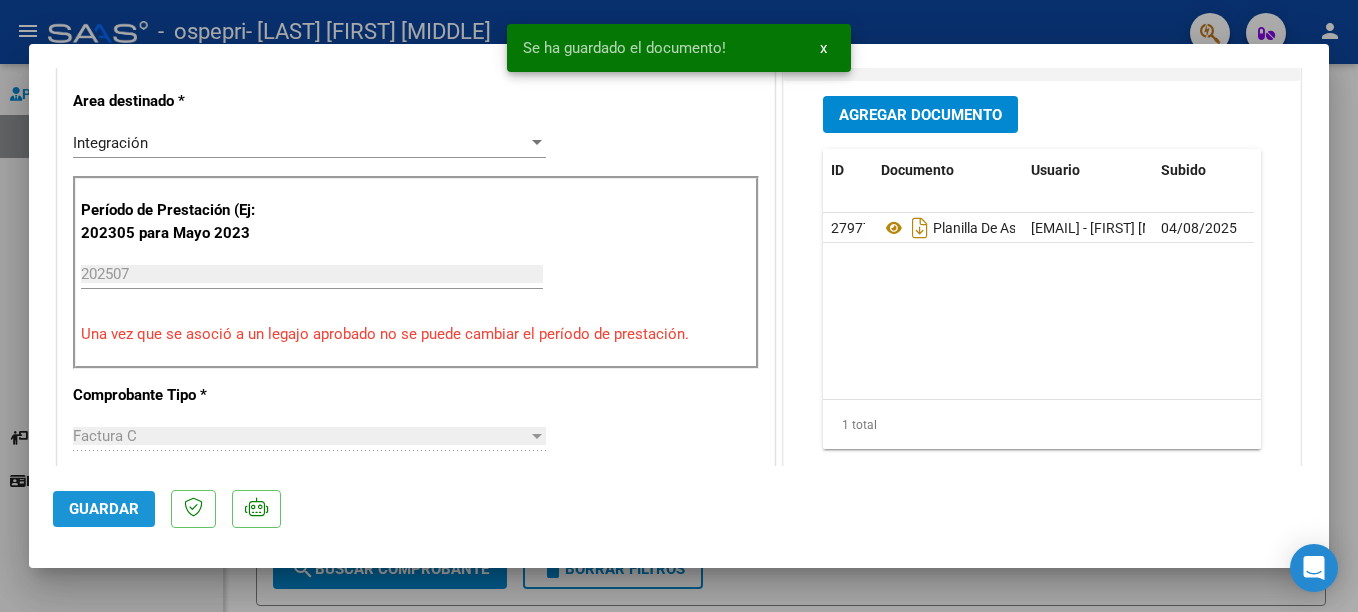 click on "Guardar" 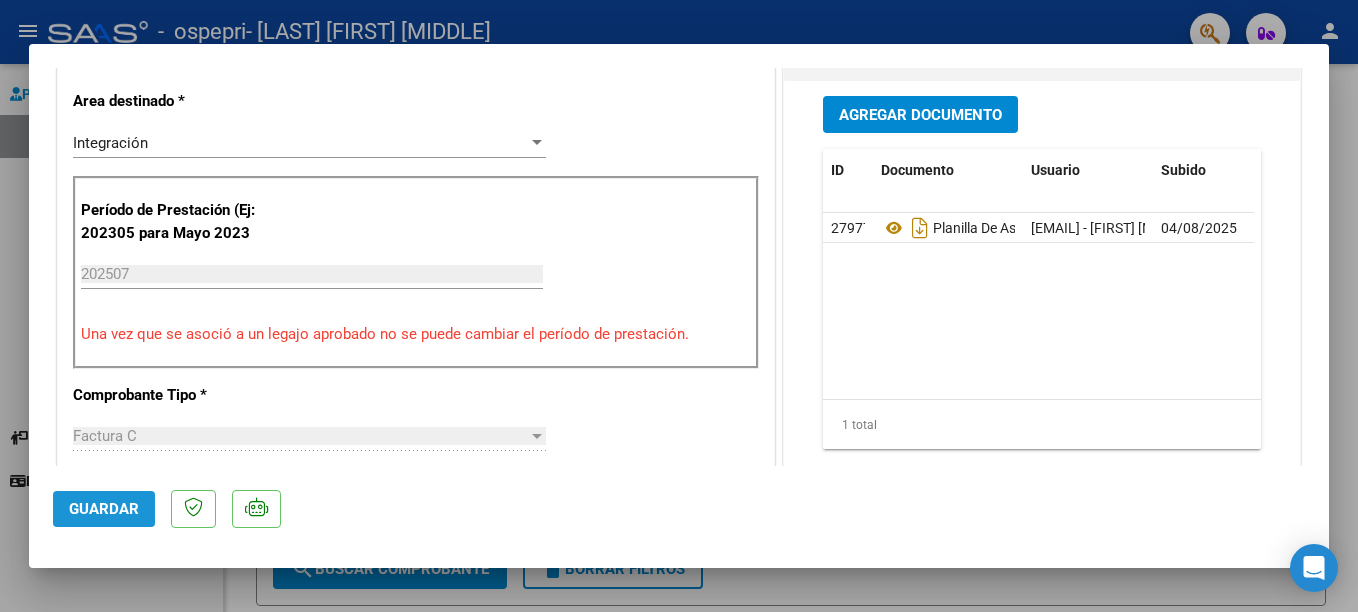 click on "Guardar" 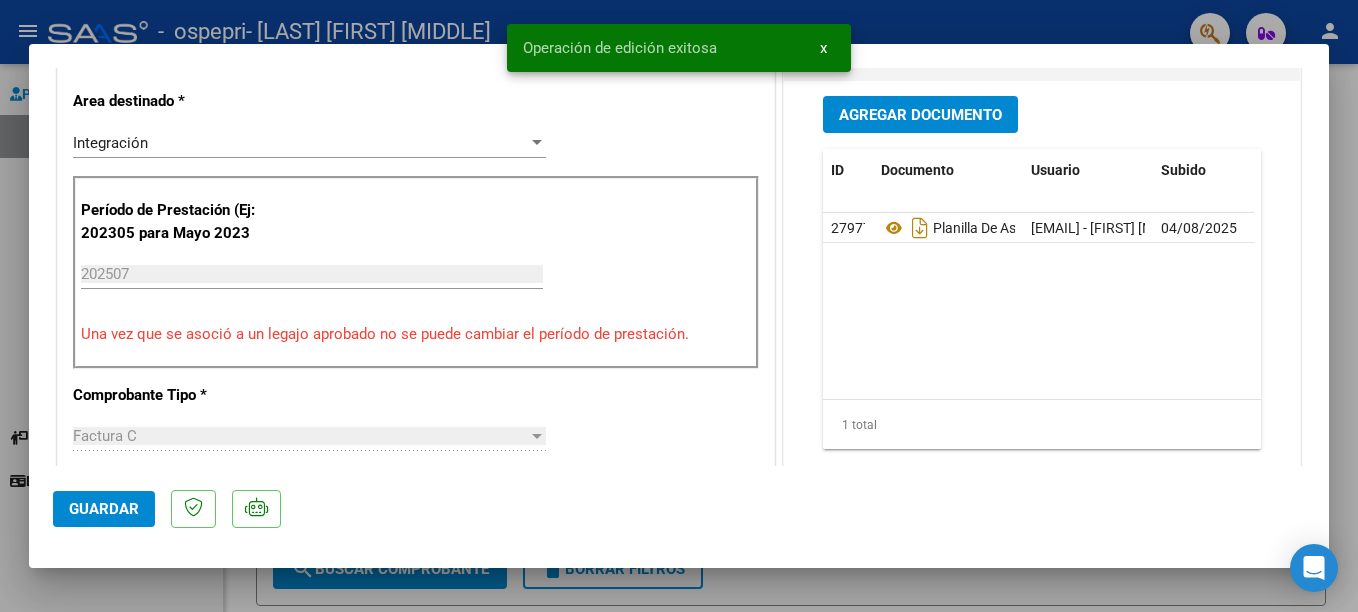 click at bounding box center [679, 306] 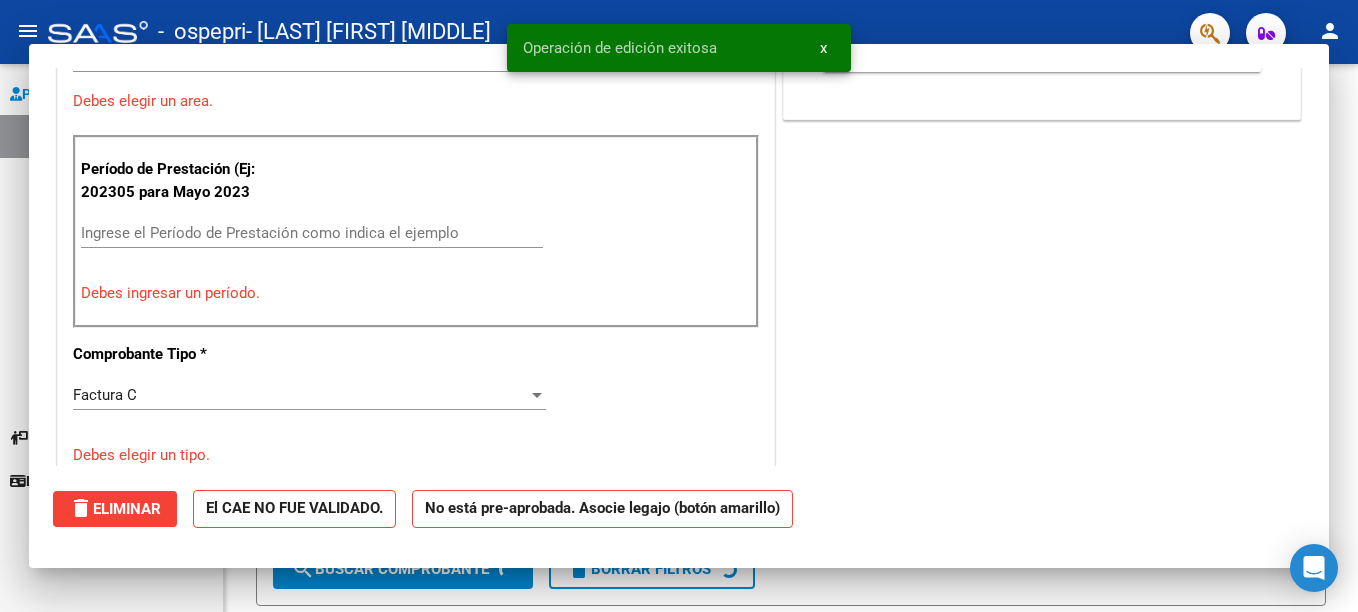 scroll, scrollTop: 402, scrollLeft: 0, axis: vertical 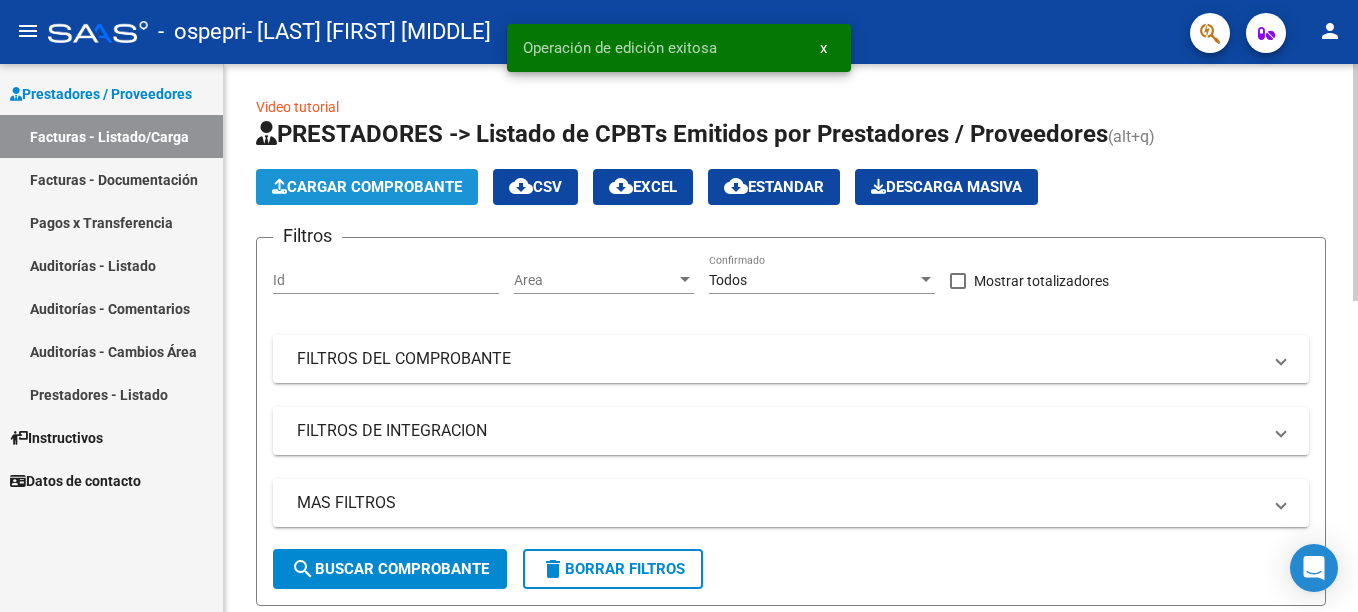 click on "Cargar Comprobante" 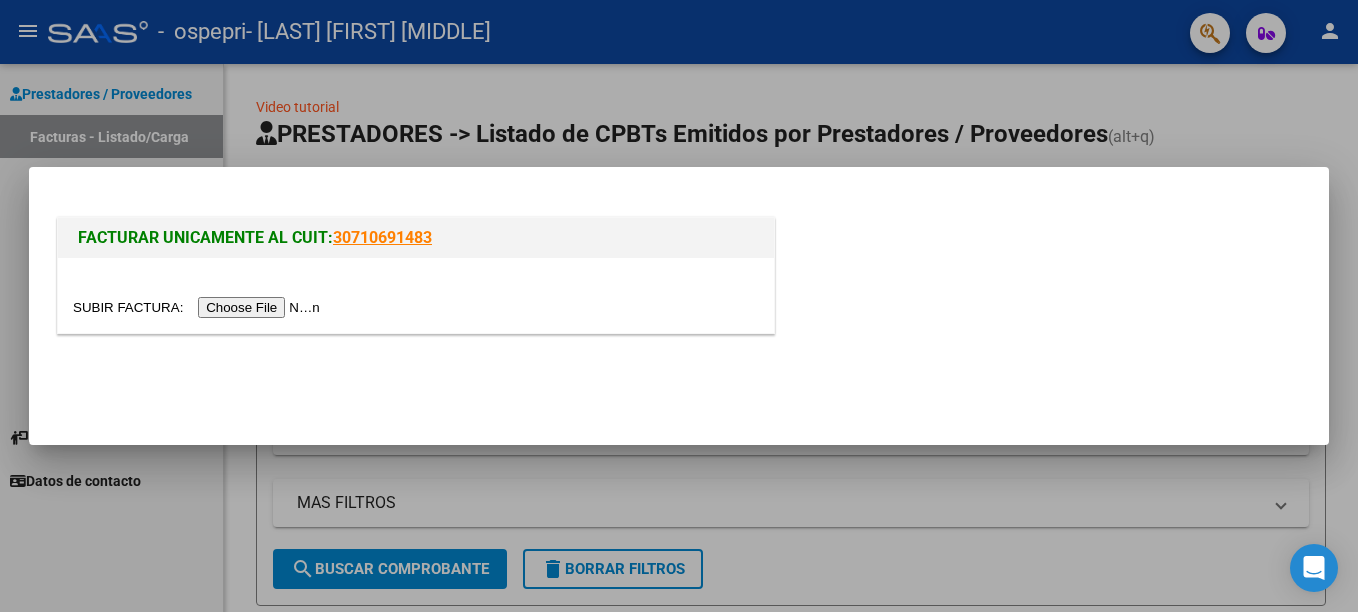 click at bounding box center (199, 307) 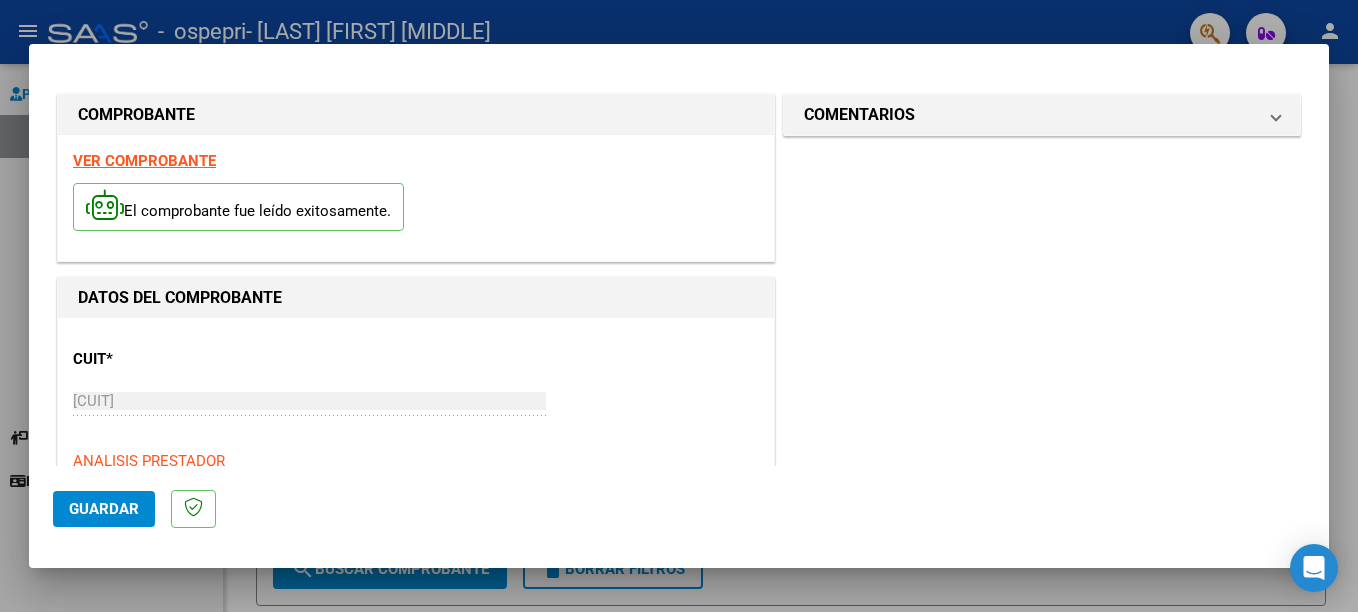 click on "CUIT  *   [CUIT] Ingresar CUIT  ANALISIS PRESTADOR" at bounding box center (416, 402) 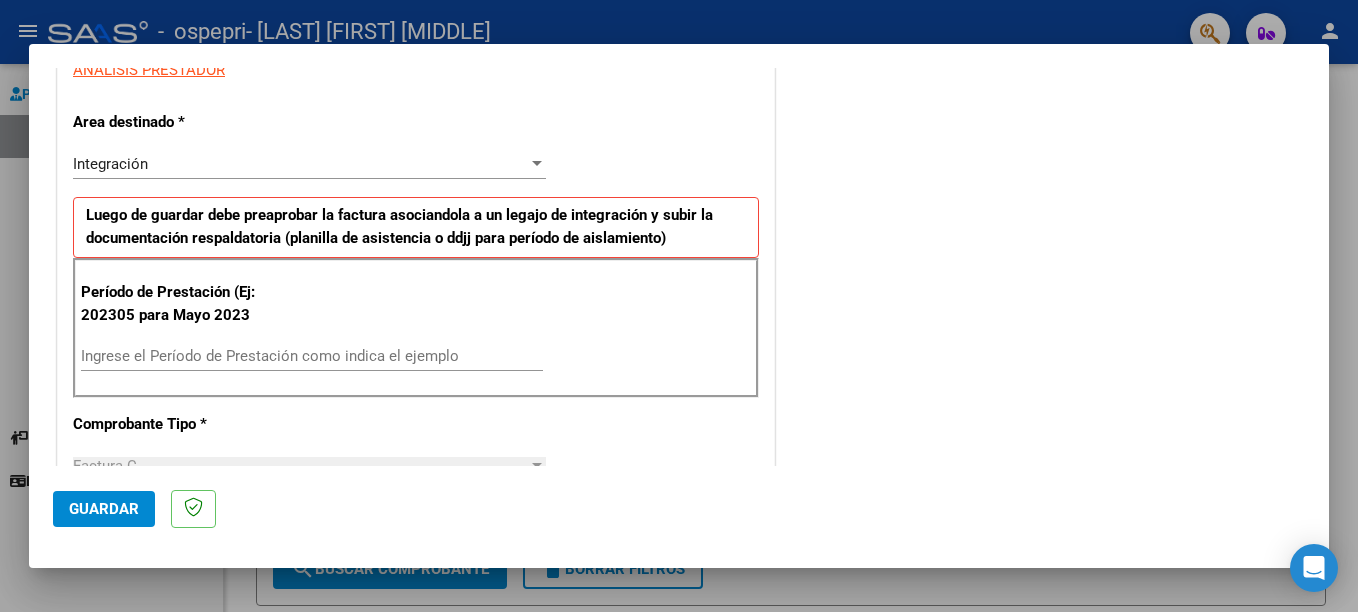scroll, scrollTop: 415, scrollLeft: 0, axis: vertical 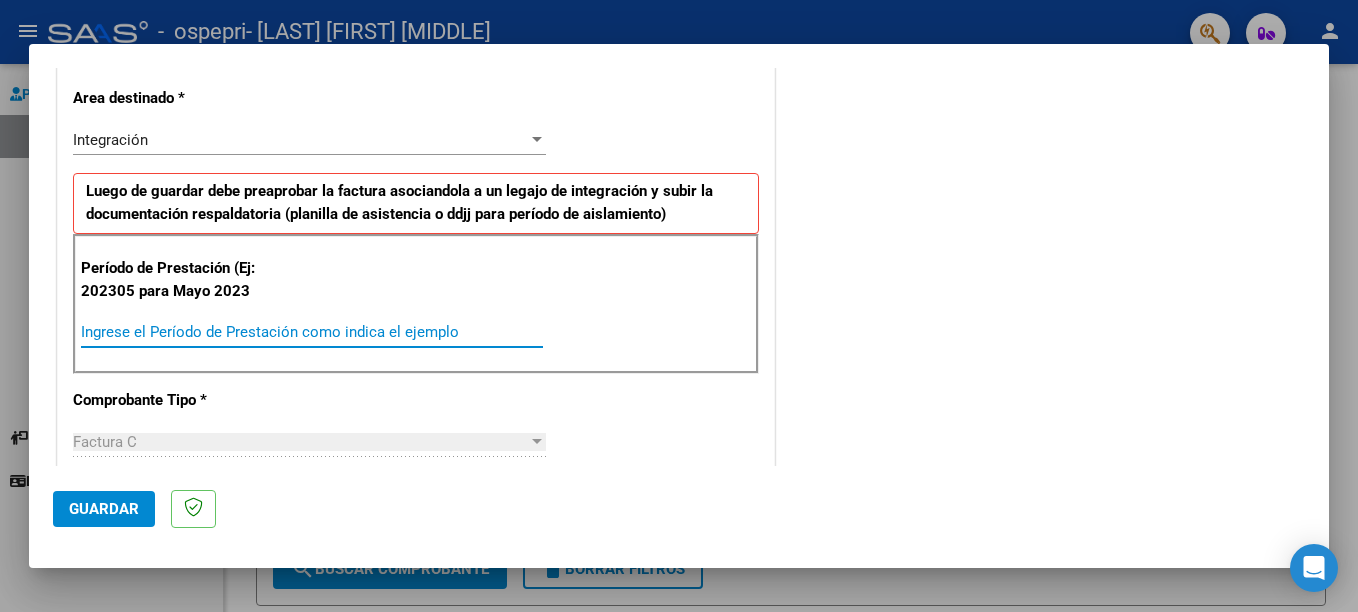 click on "Ingrese el Período de Prestación como indica el ejemplo" at bounding box center [312, 332] 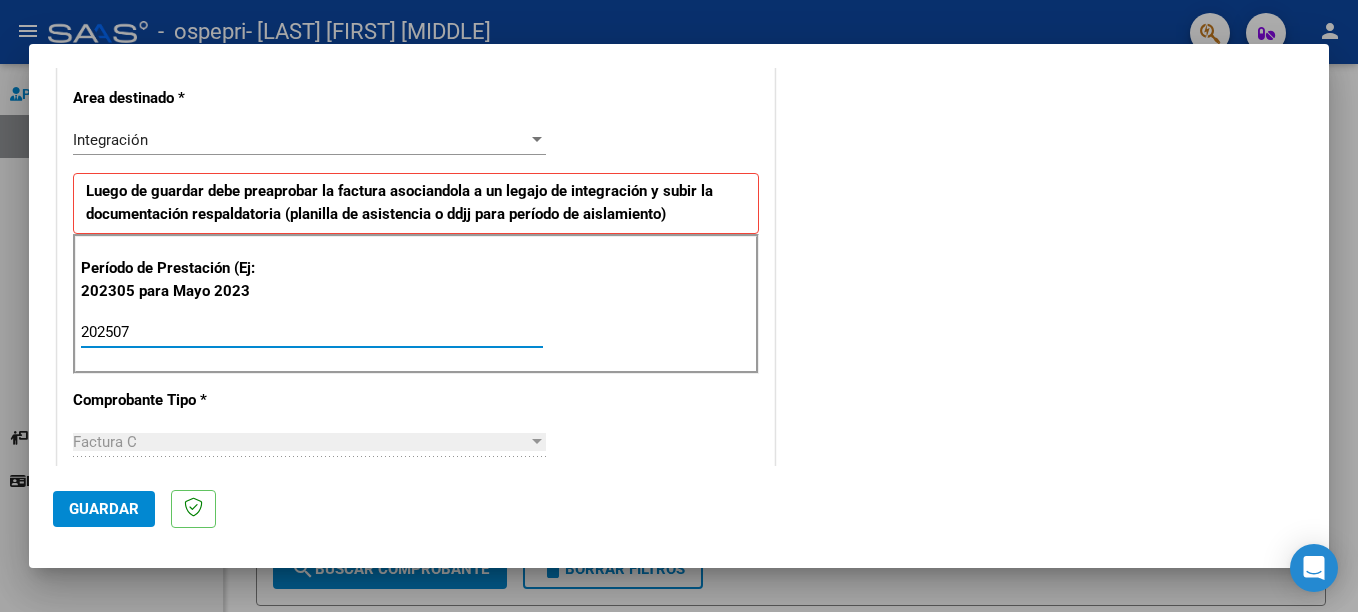 type on "202507" 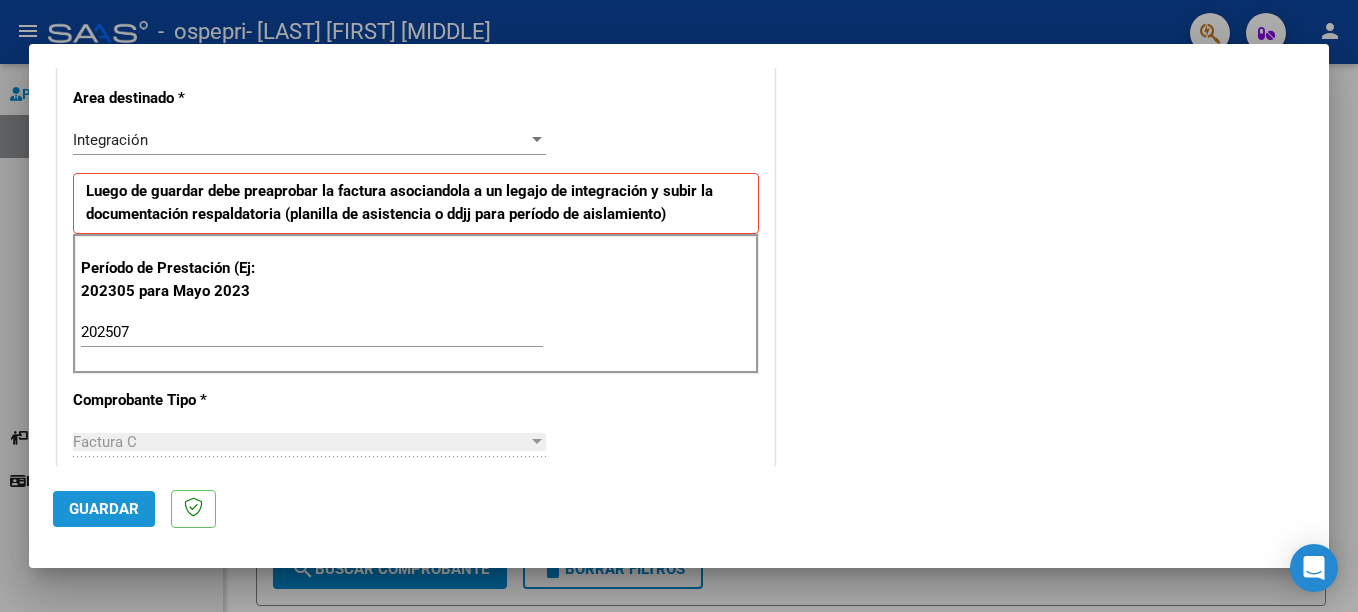 click on "Guardar" 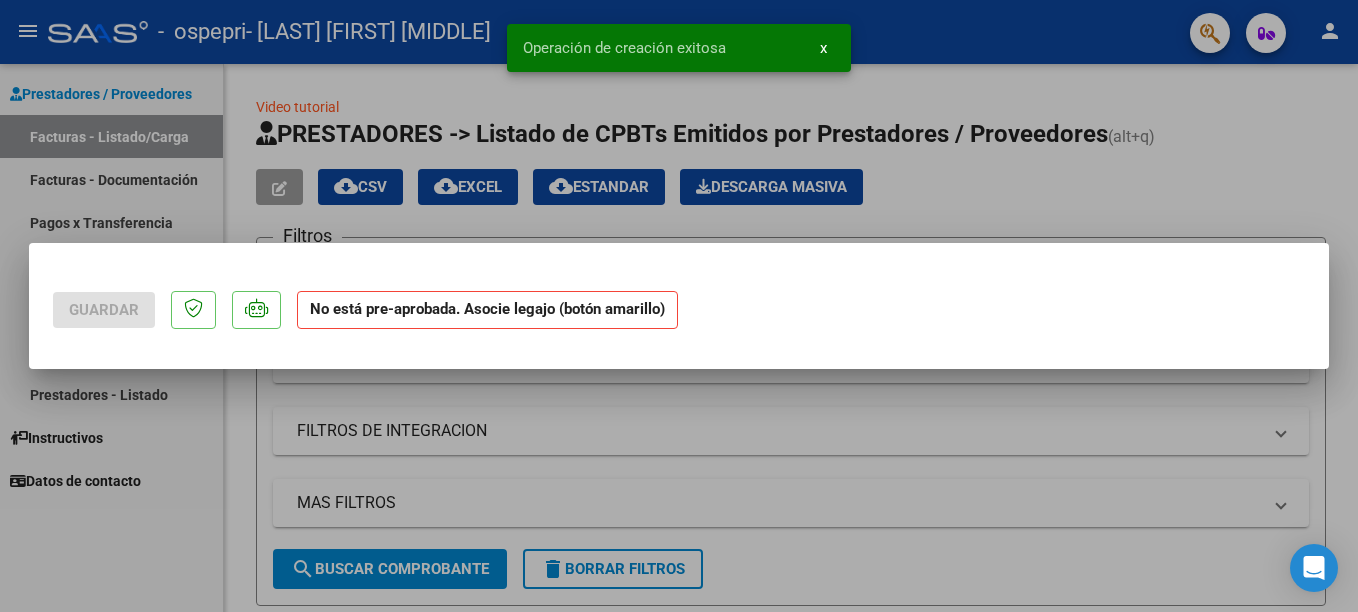 scroll, scrollTop: 0, scrollLeft: 0, axis: both 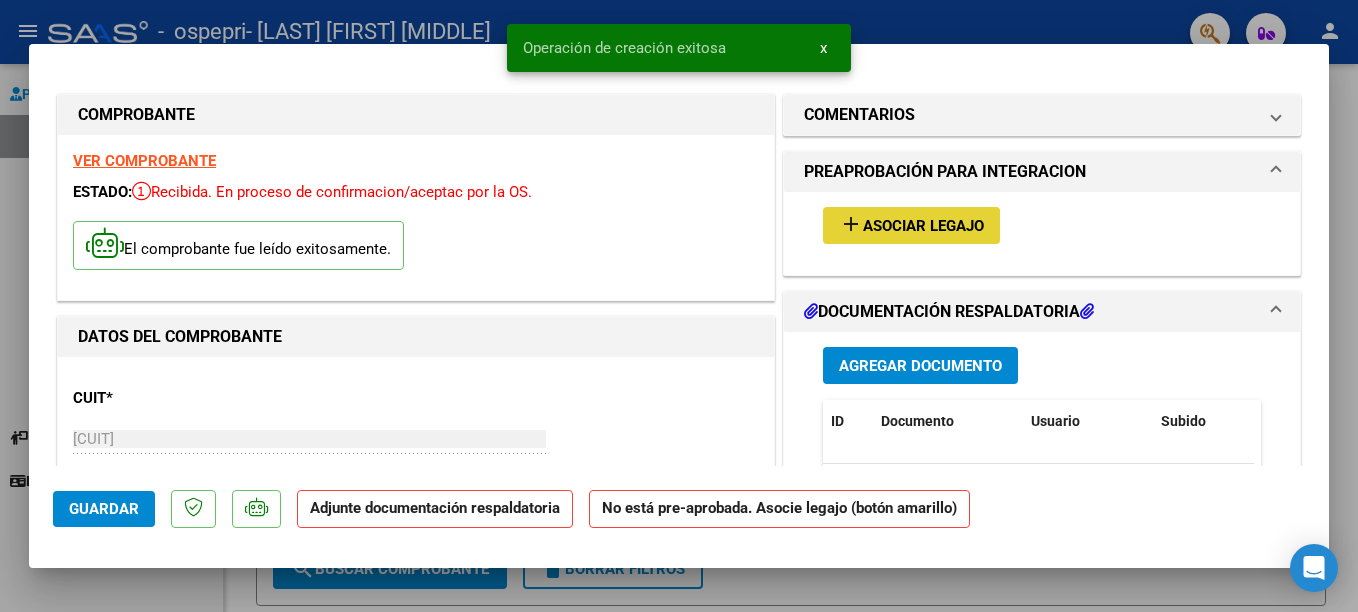 click on "Asociar Legajo" at bounding box center (923, 226) 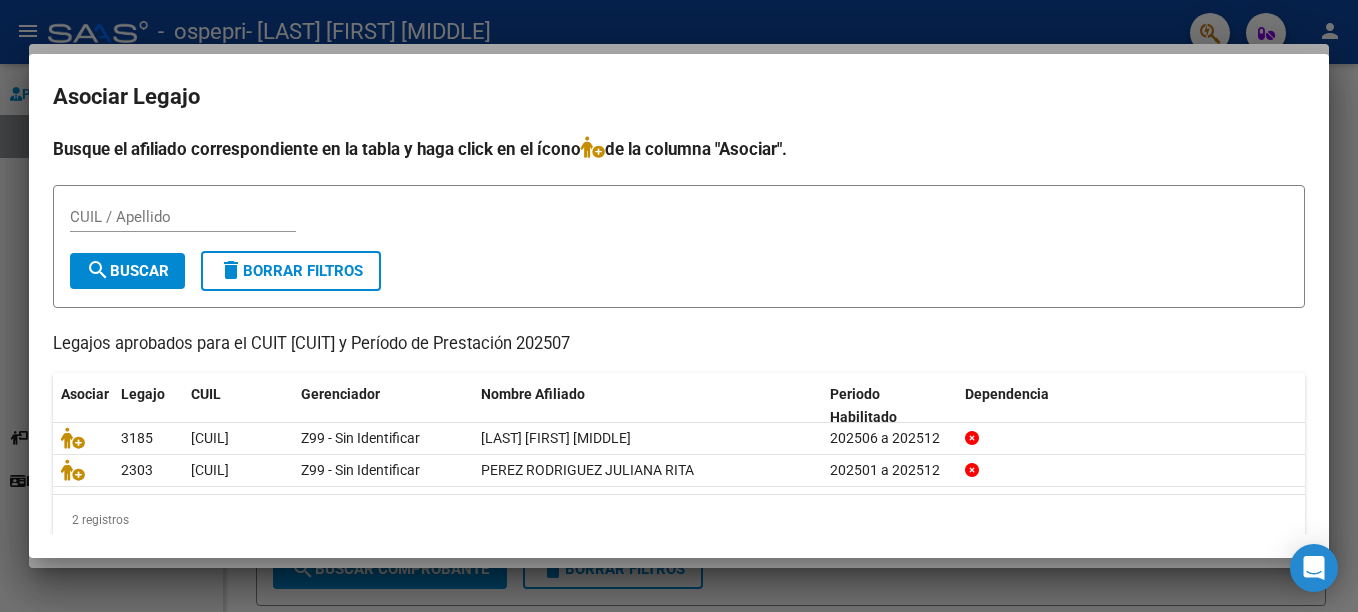 scroll, scrollTop: 29, scrollLeft: 0, axis: vertical 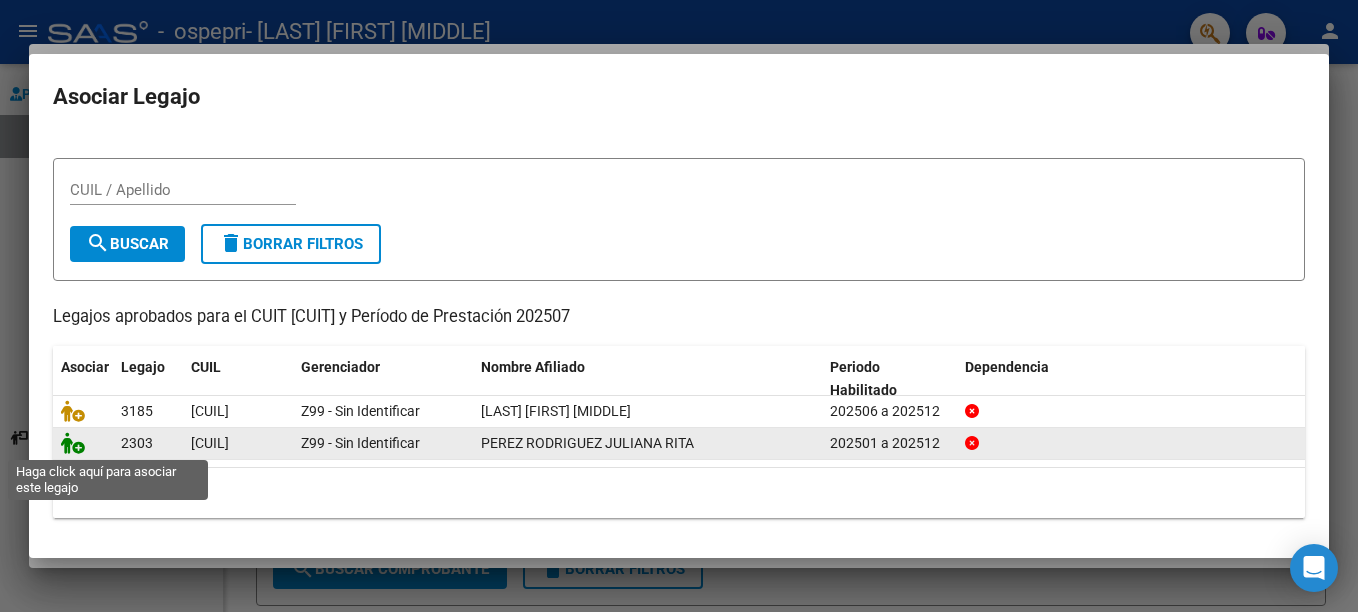 click 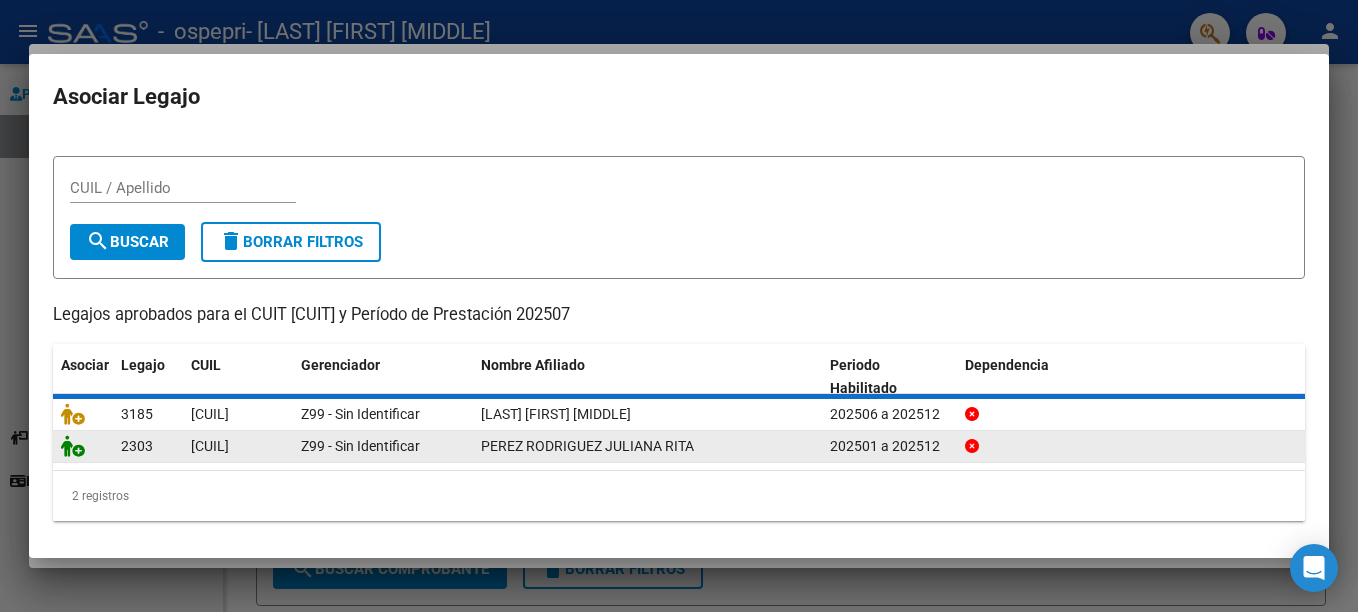 scroll, scrollTop: 42, scrollLeft: 0, axis: vertical 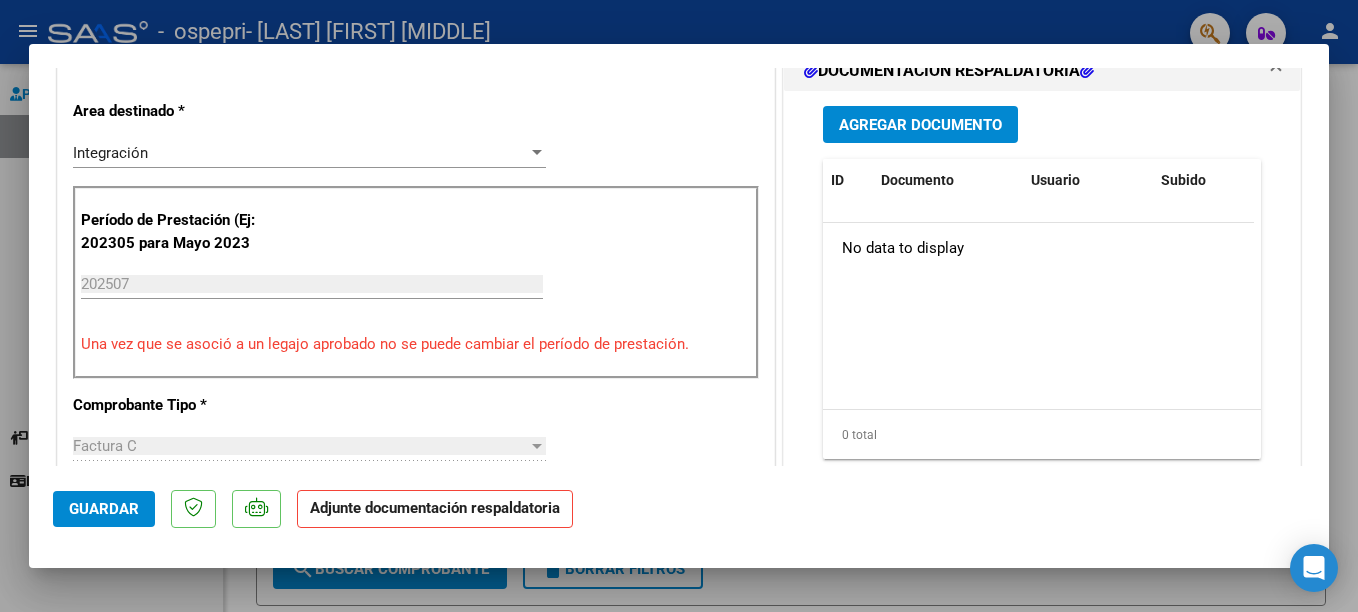 click on "Agregar Documento" at bounding box center [920, 125] 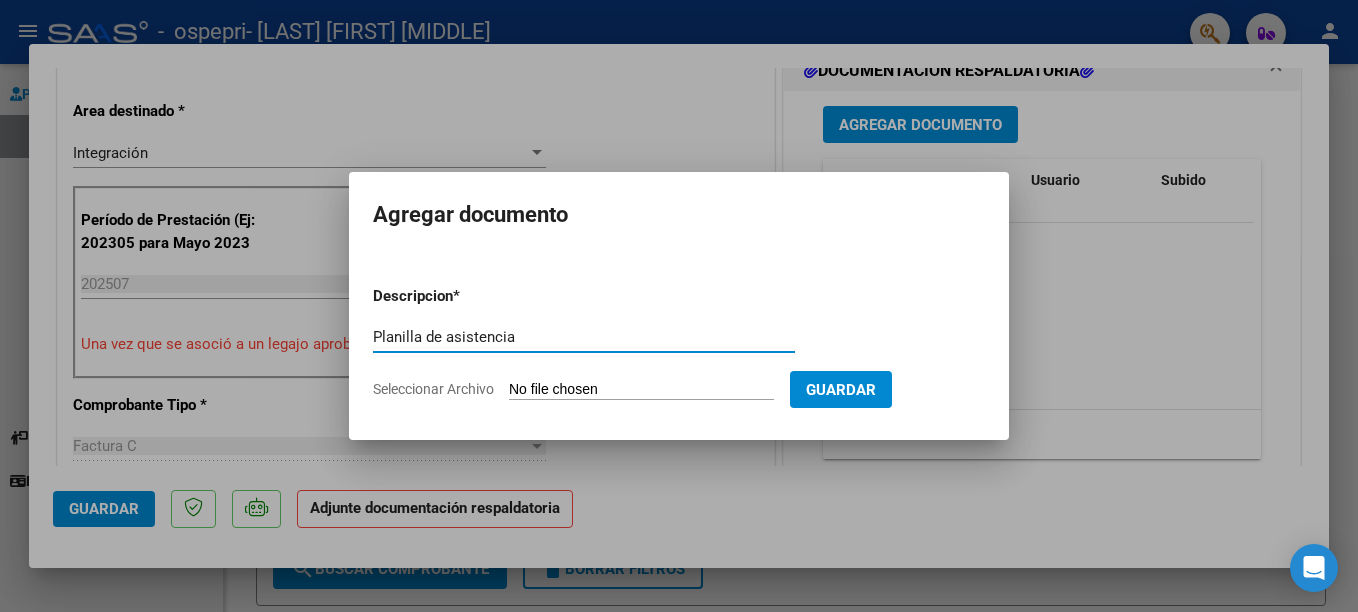 type on "Planilla de asistencia" 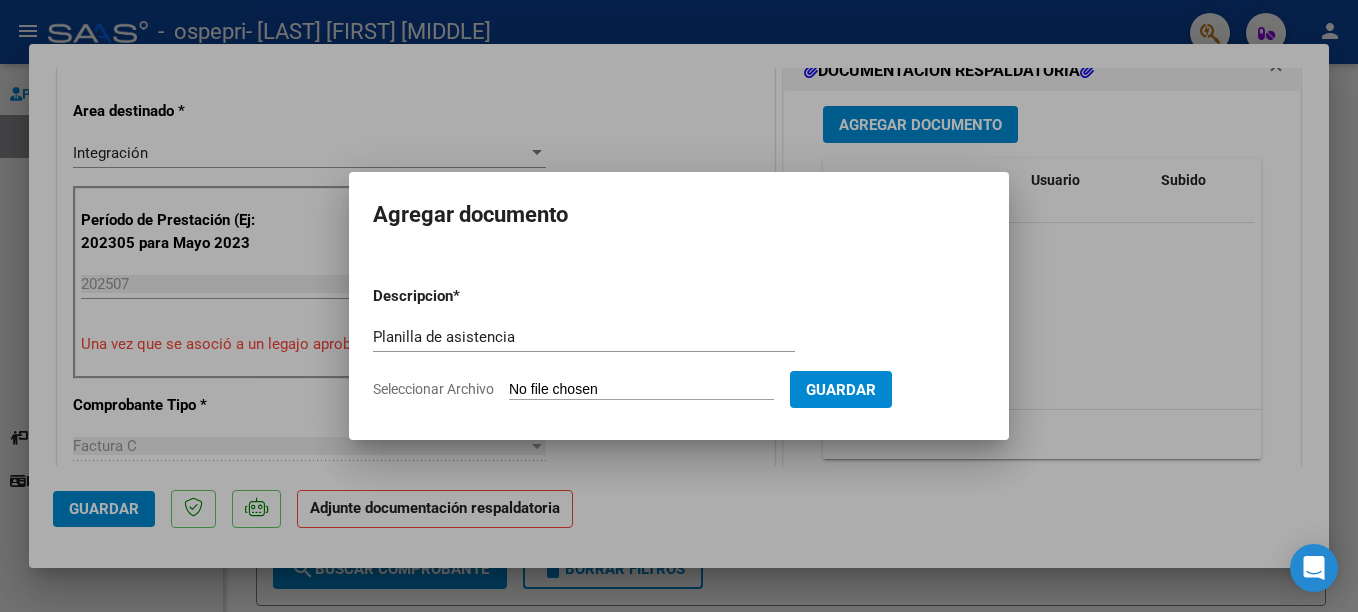 click on "Seleccionar Archivo" 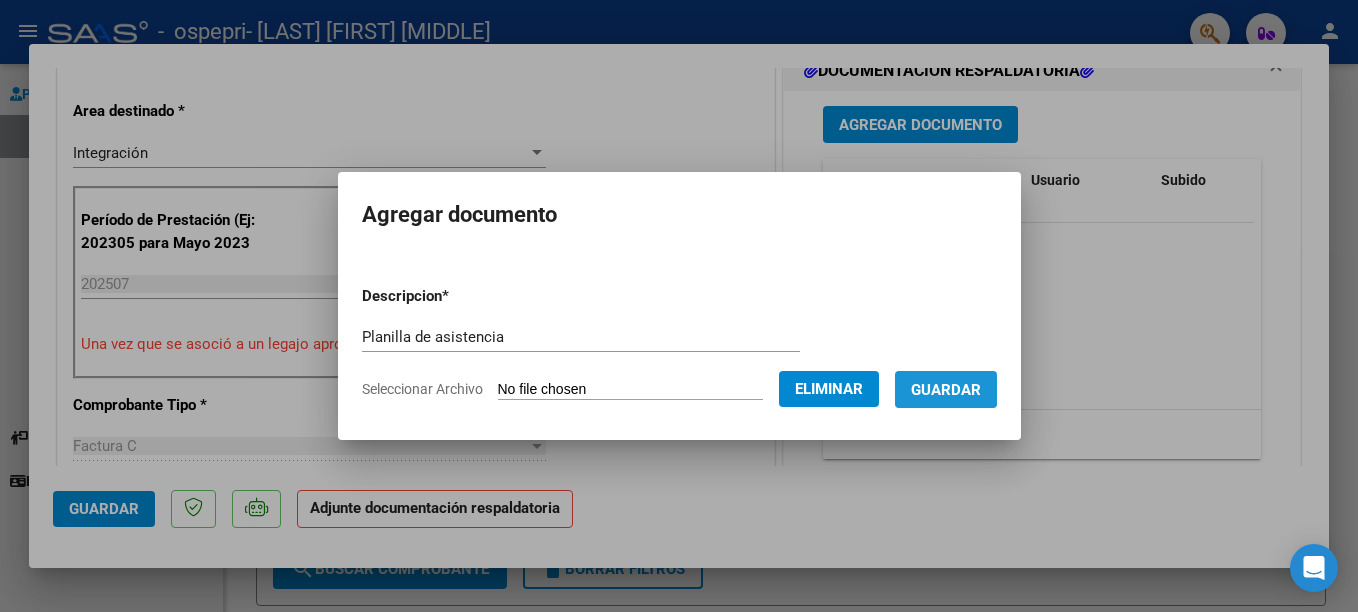 click on "Guardar" at bounding box center (946, 390) 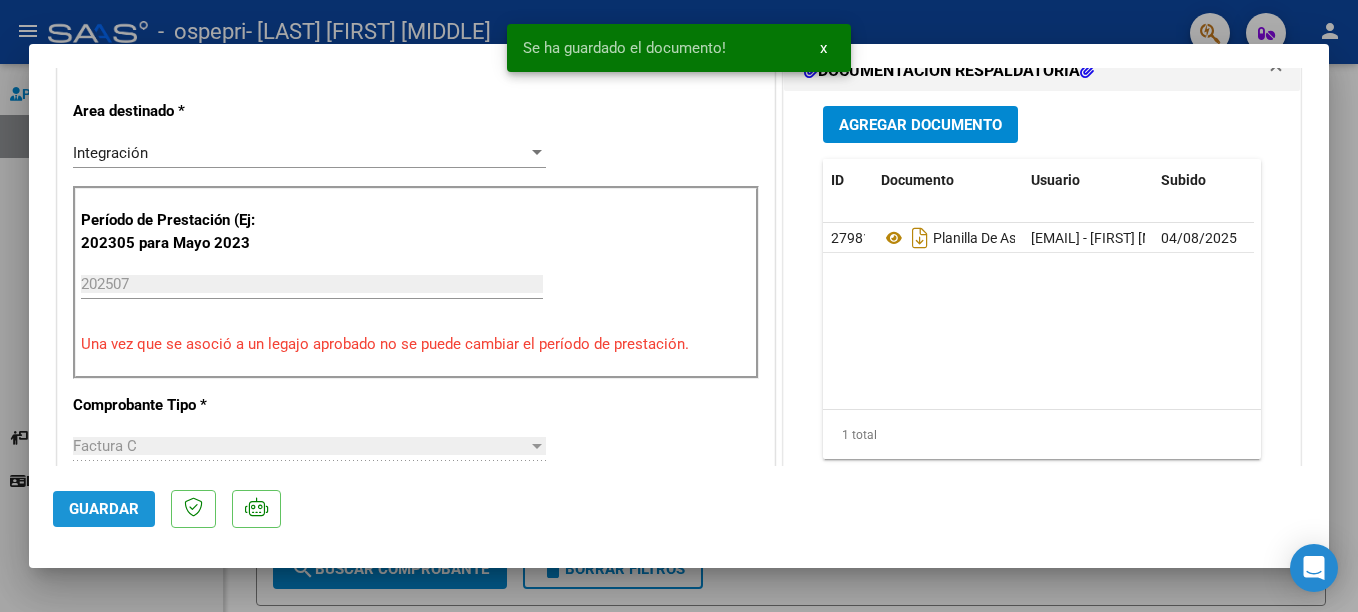 click on "Guardar" 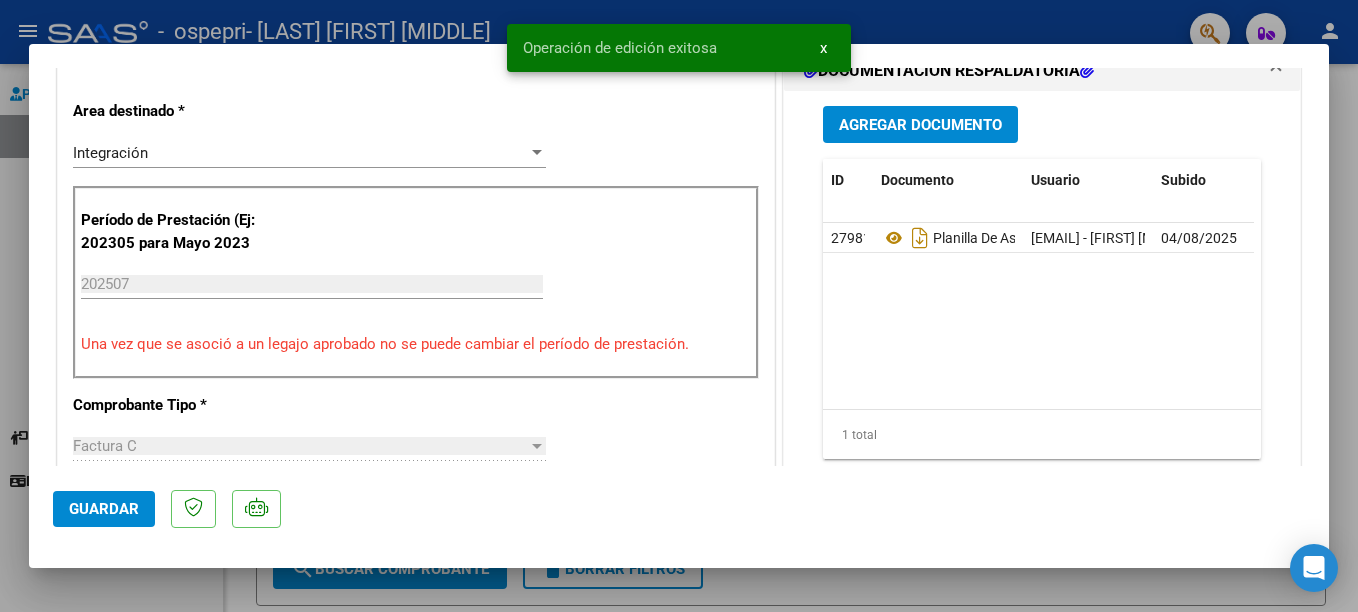 click at bounding box center (679, 306) 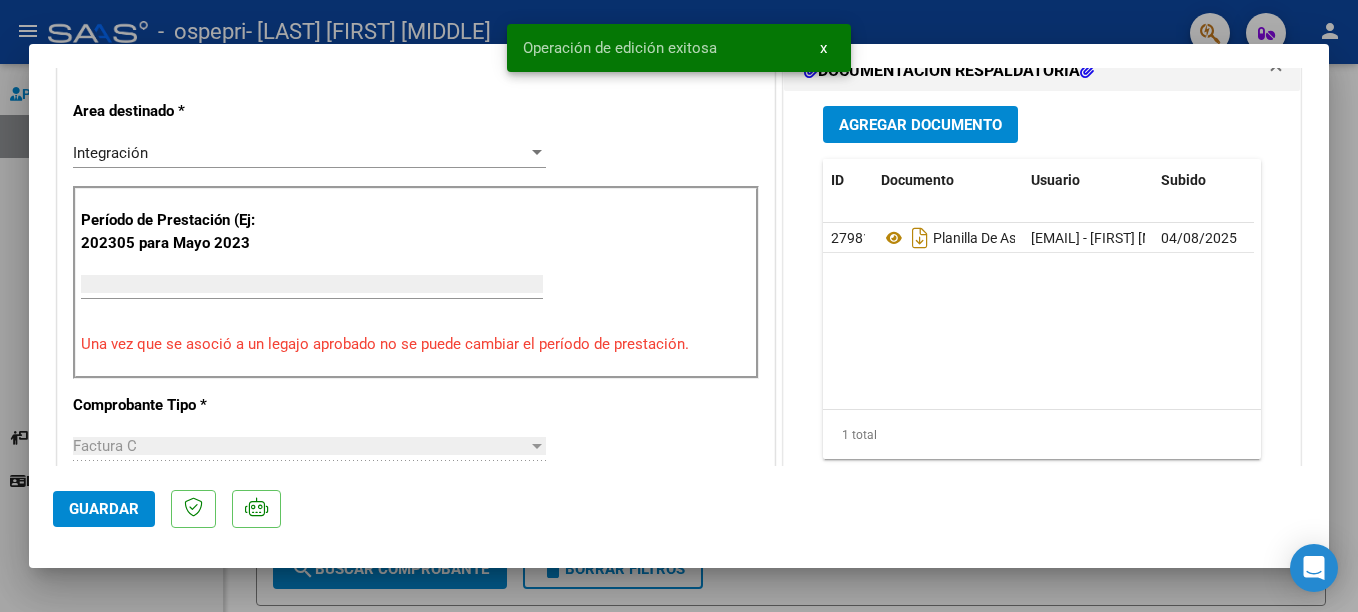 scroll, scrollTop: 392, scrollLeft: 0, axis: vertical 